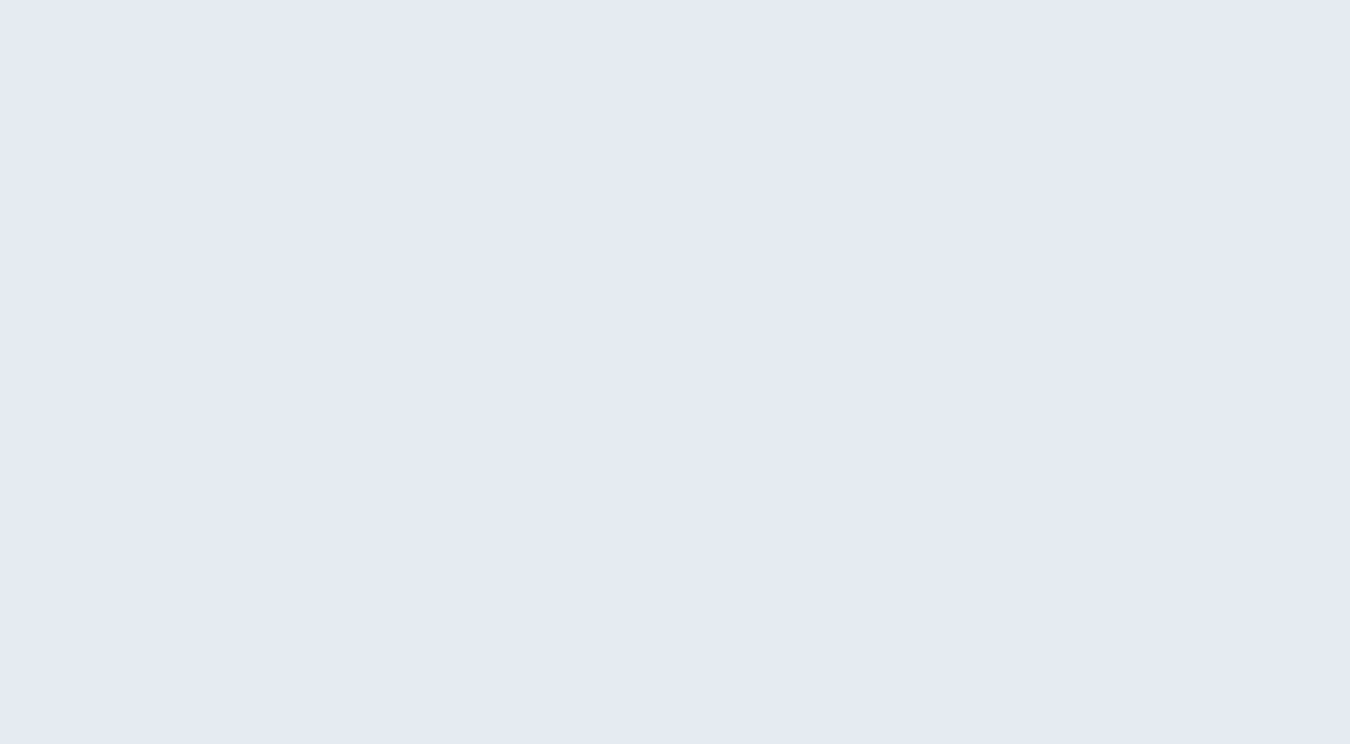 scroll, scrollTop: 0, scrollLeft: 0, axis: both 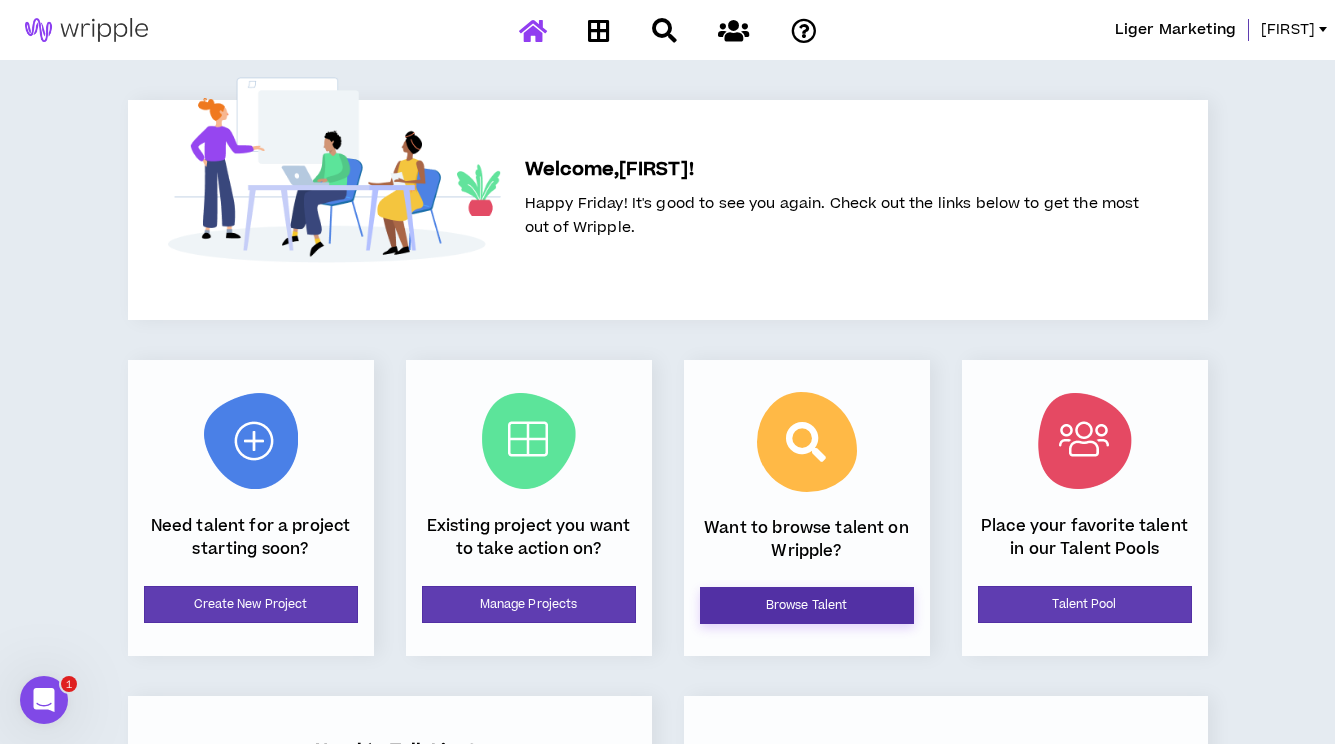 click on "Browse Talent" at bounding box center [807, 605] 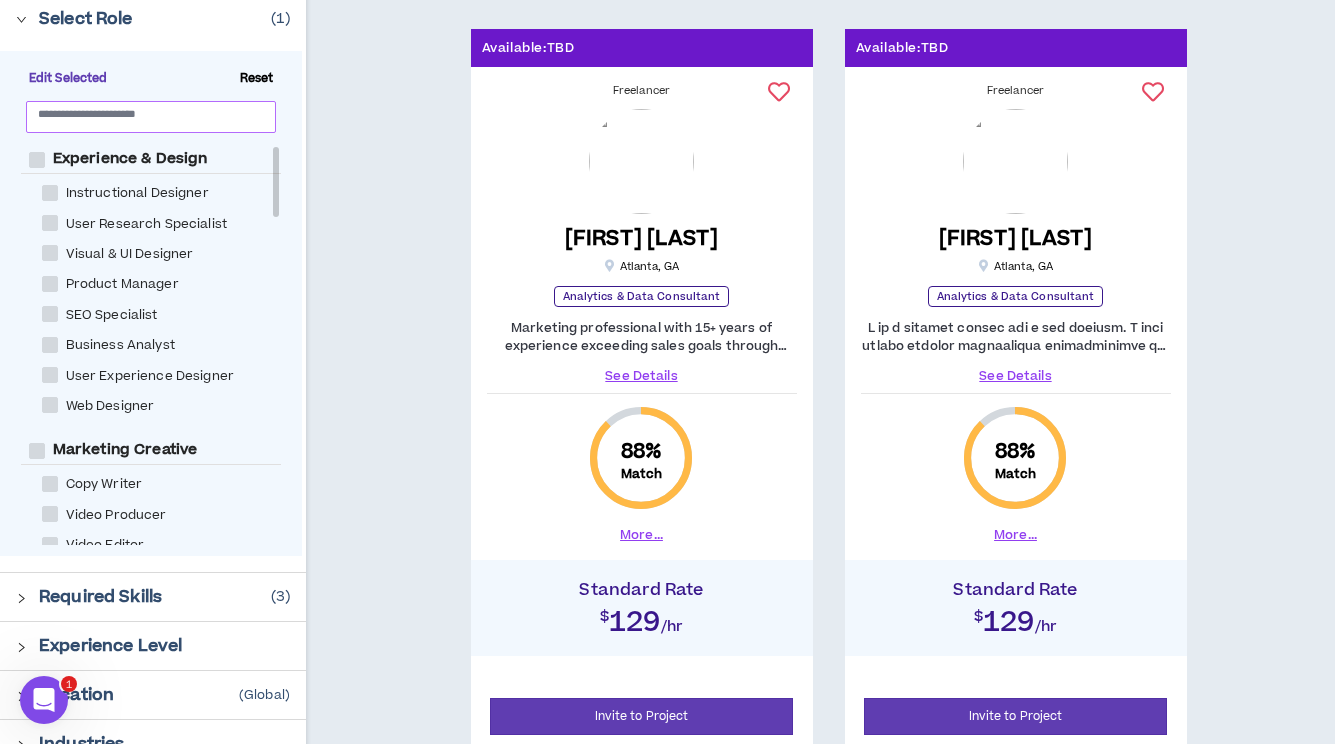 scroll, scrollTop: 394, scrollLeft: 0, axis: vertical 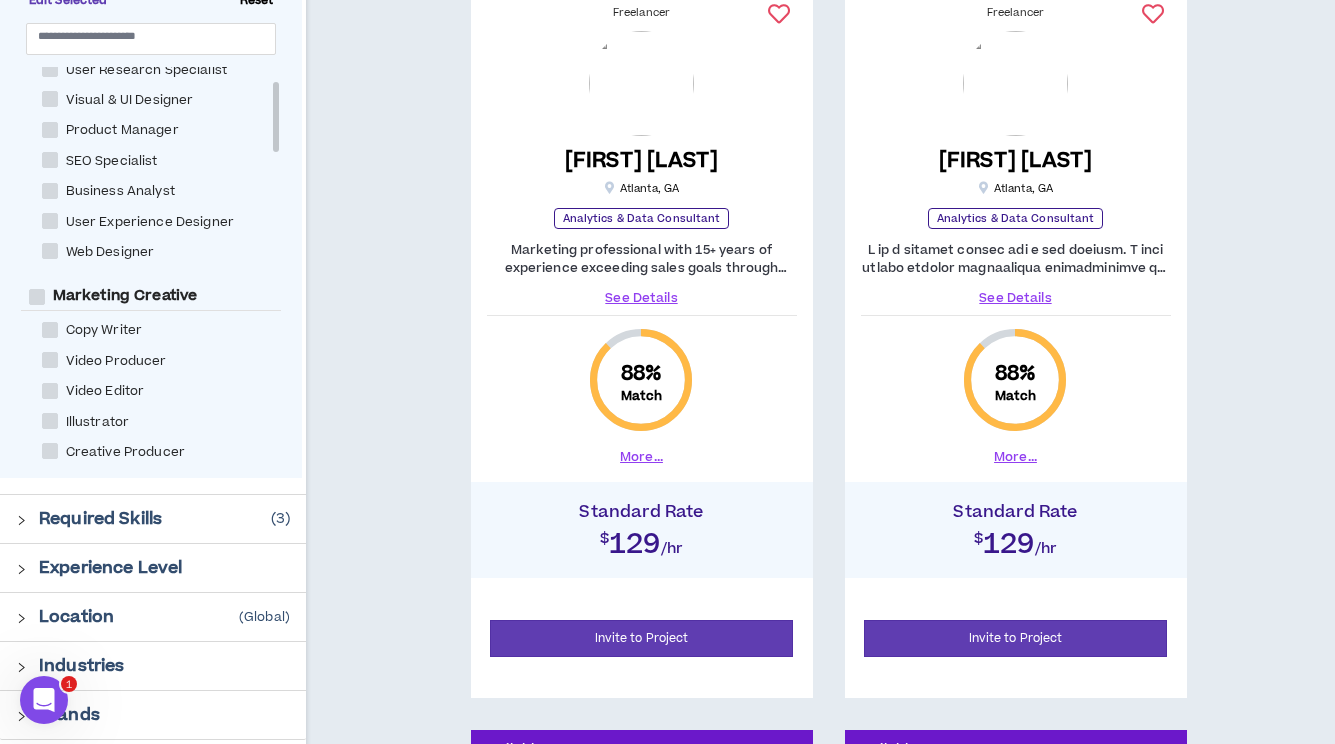 click on "Required Skills" at bounding box center (100, 519) 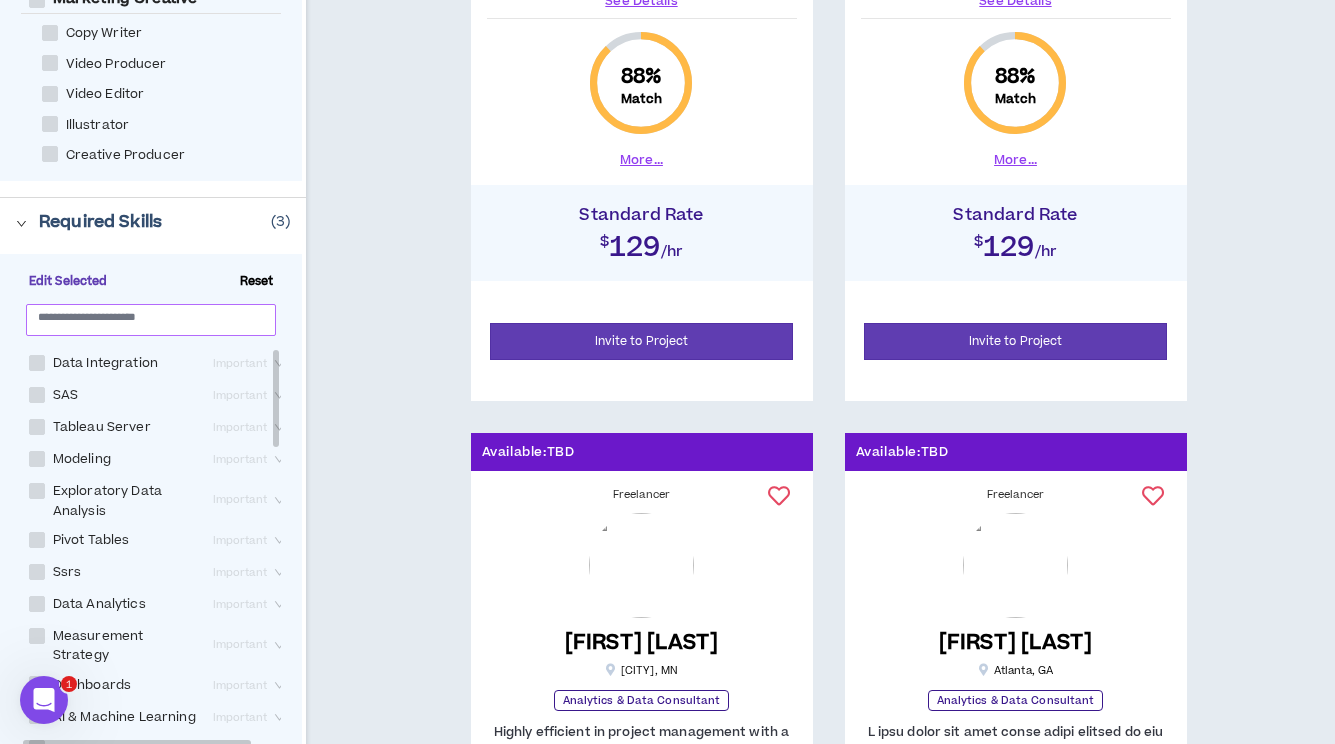 scroll, scrollTop: 703, scrollLeft: 0, axis: vertical 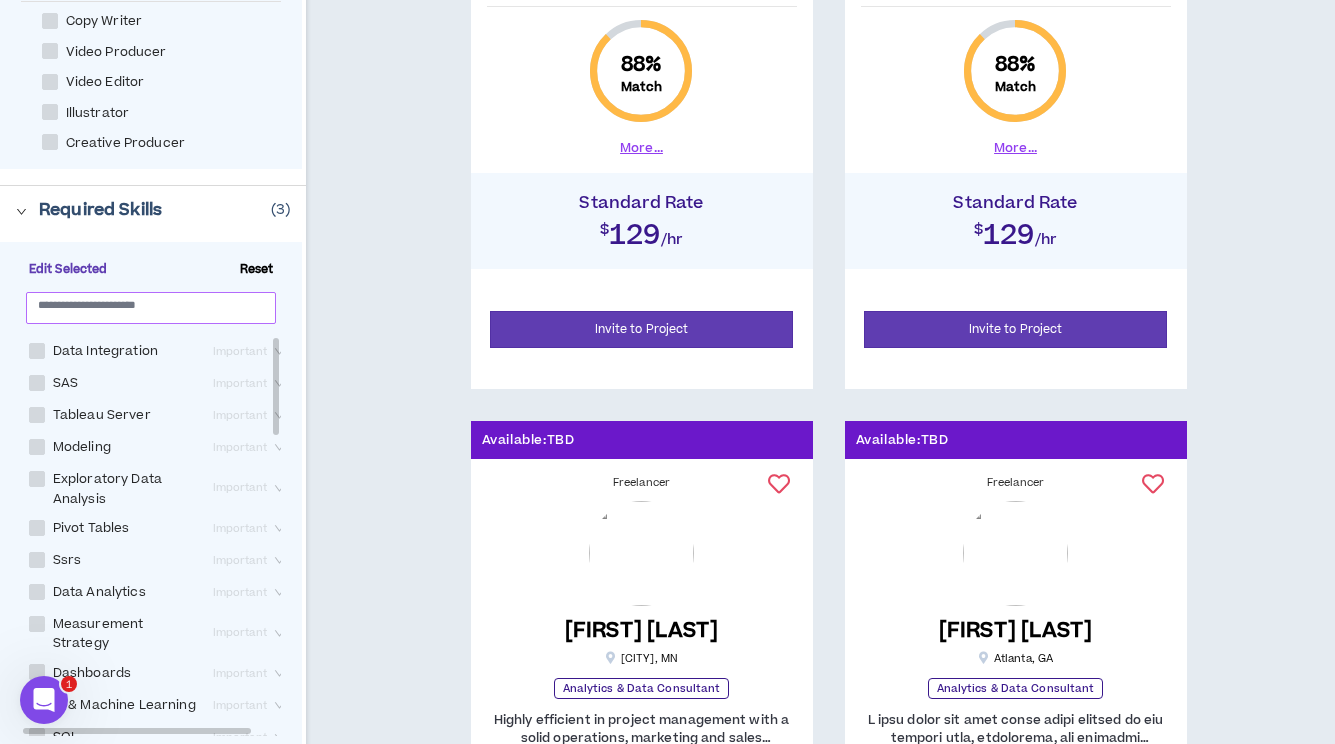 click at bounding box center (143, 304) 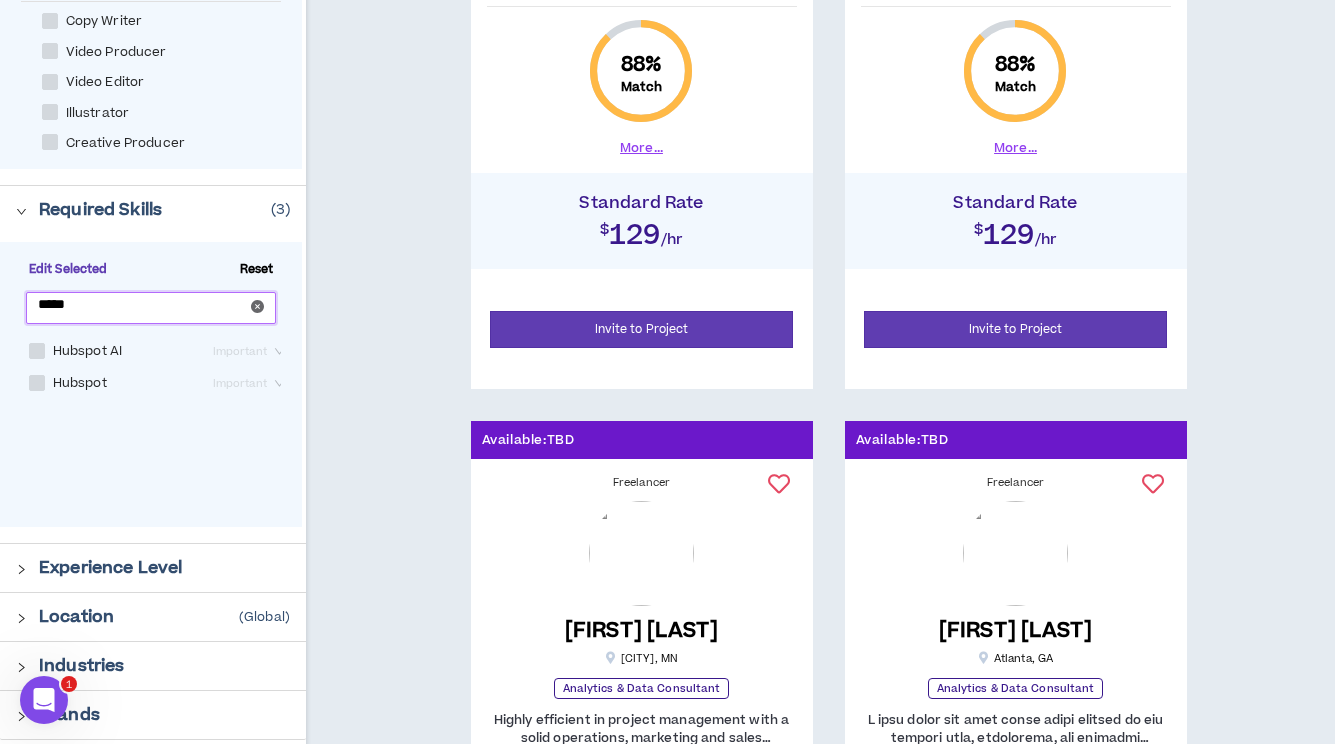 type on "*****" 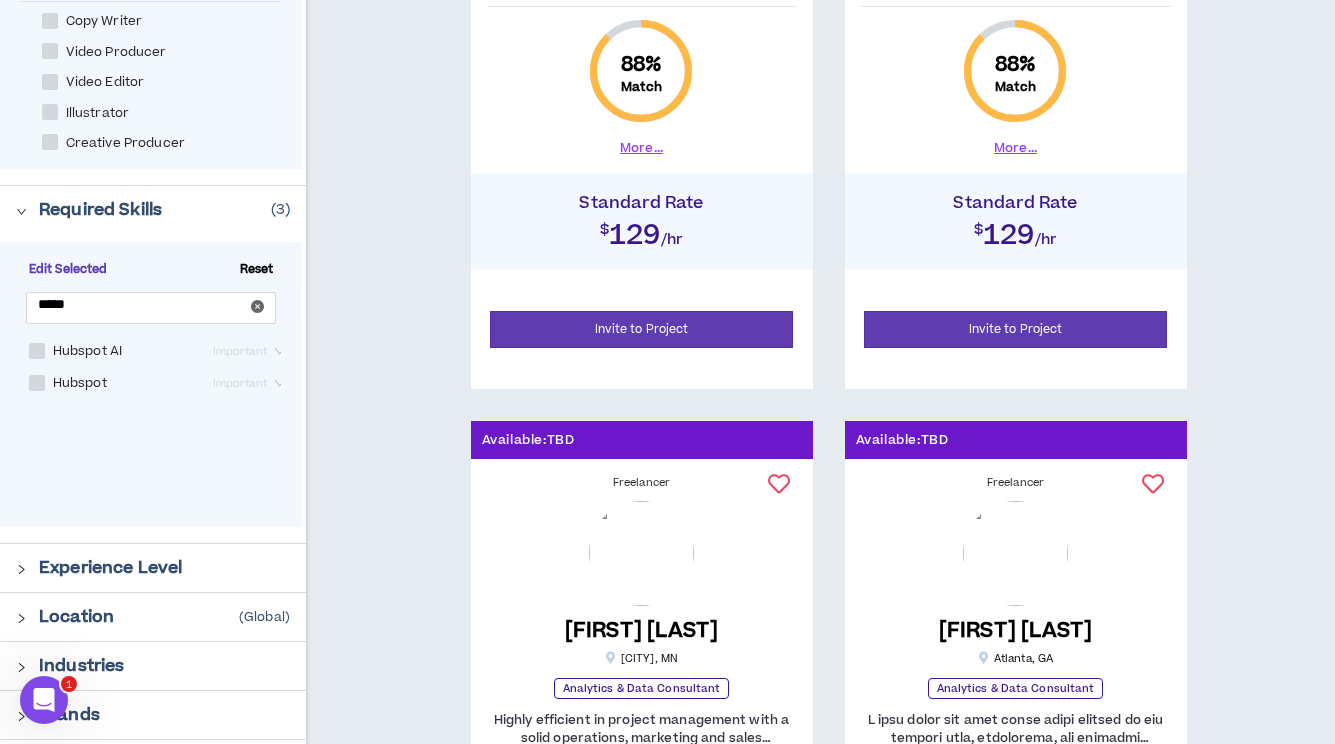 click at bounding box center (37, 351) 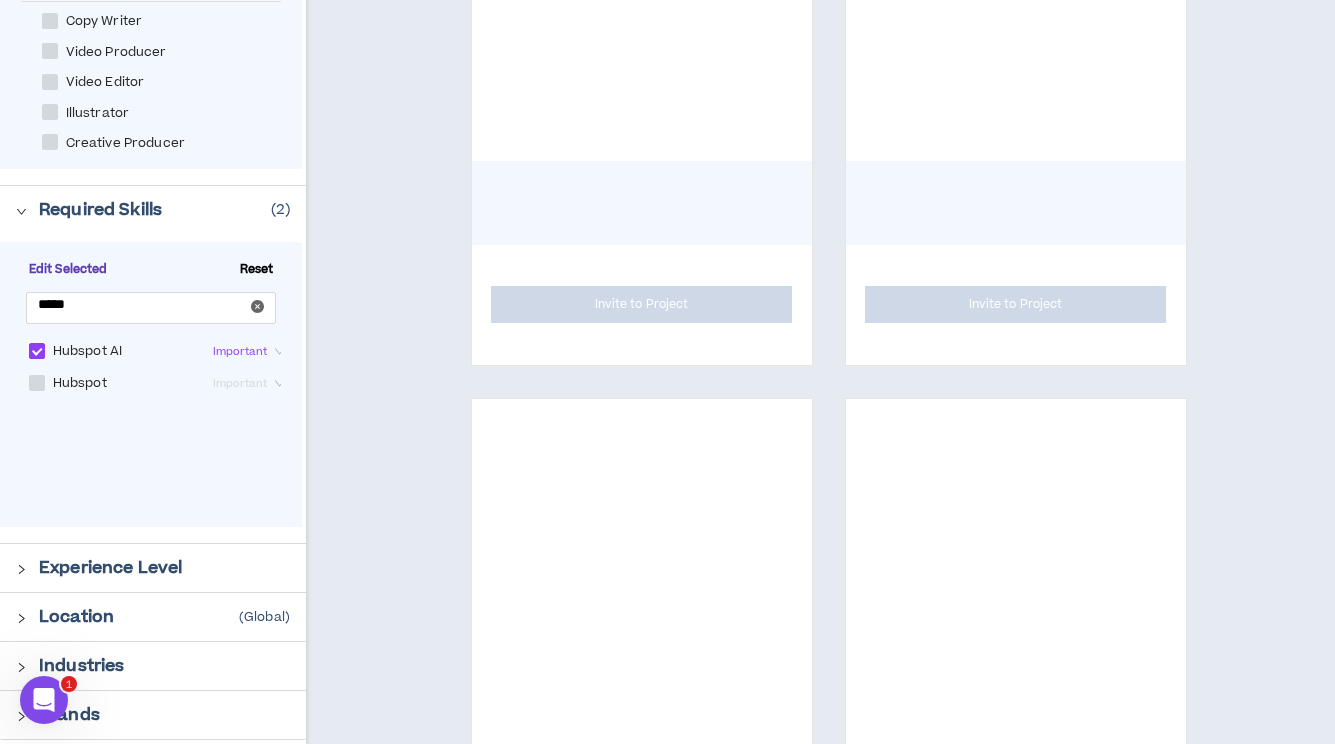 click at bounding box center (37, 383) 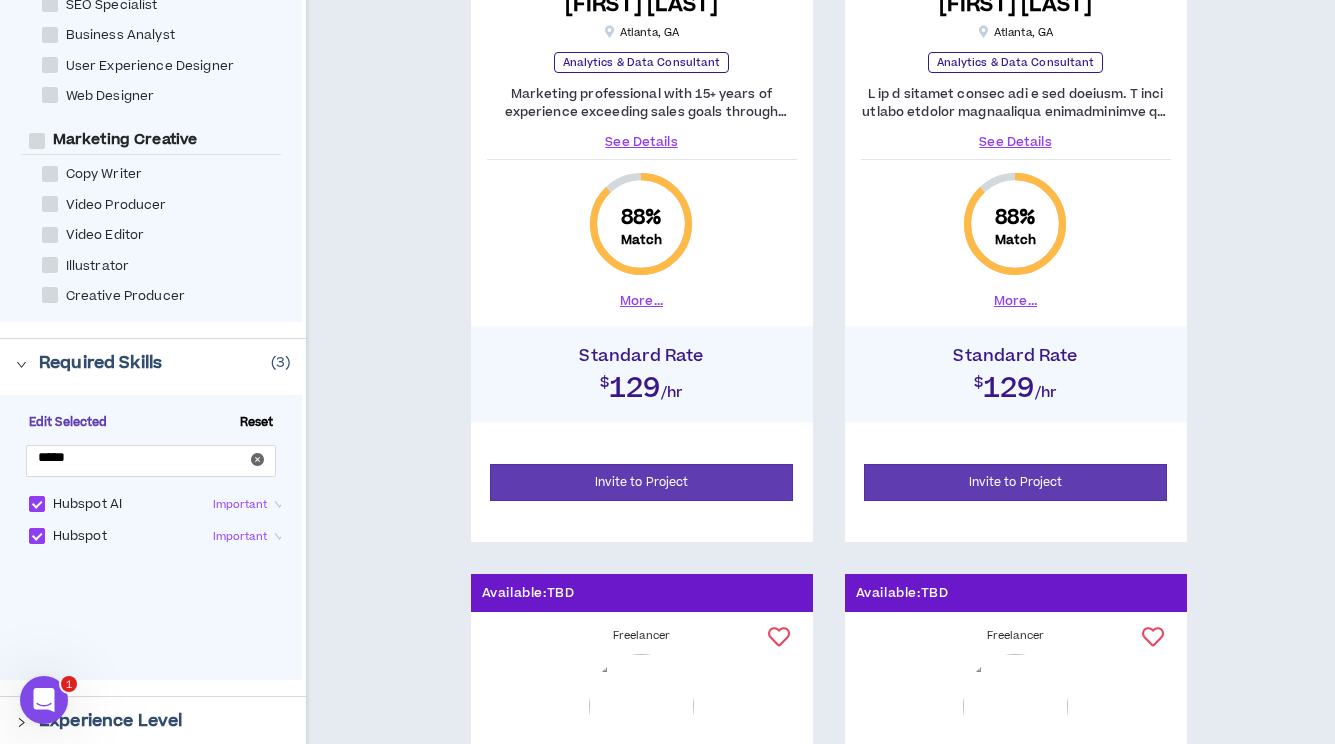 scroll, scrollTop: 552, scrollLeft: 0, axis: vertical 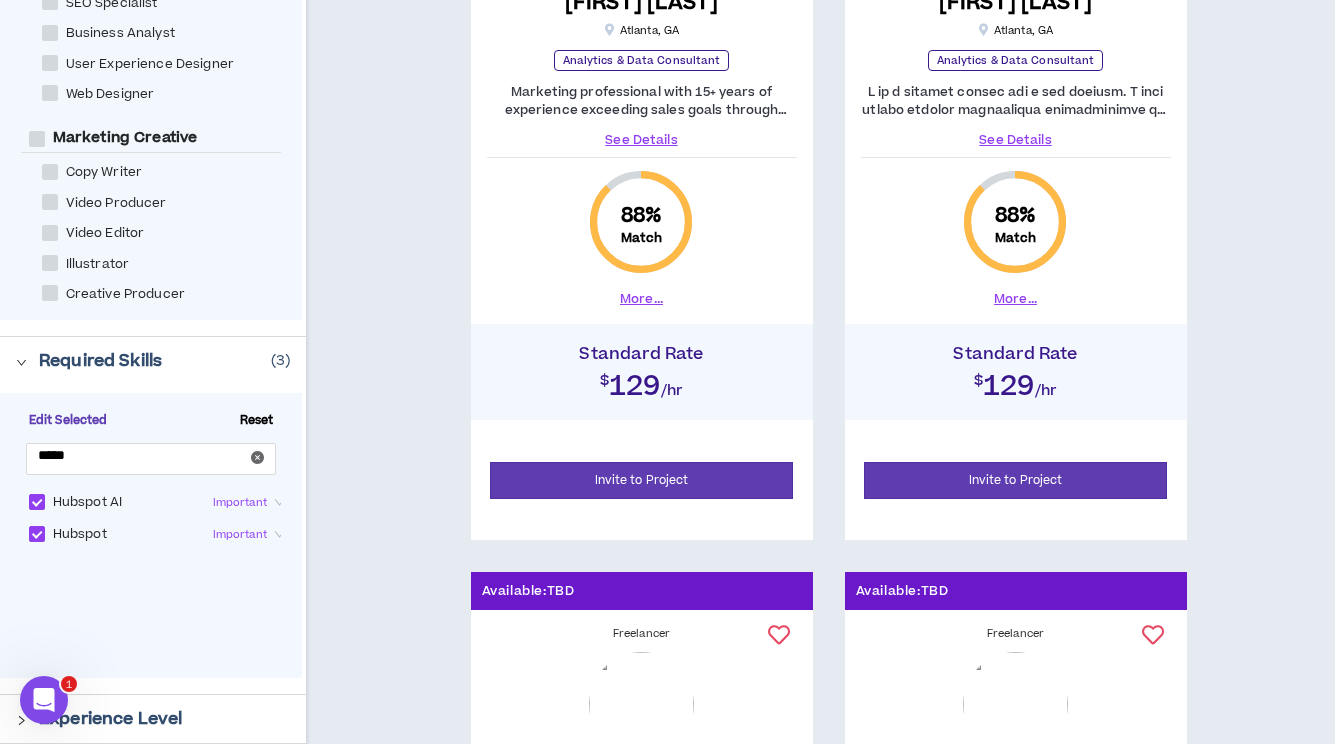 click on "See Details" at bounding box center [642, 140] 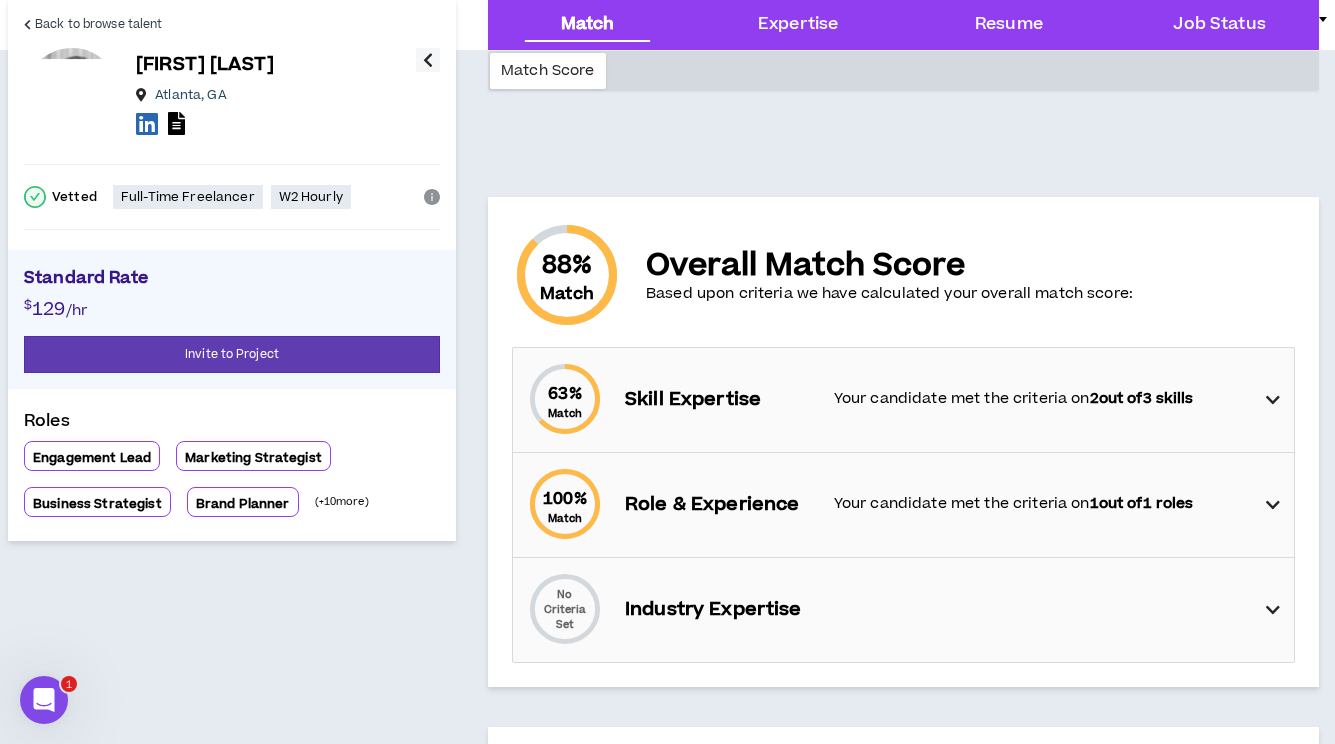 scroll, scrollTop: 0, scrollLeft: 0, axis: both 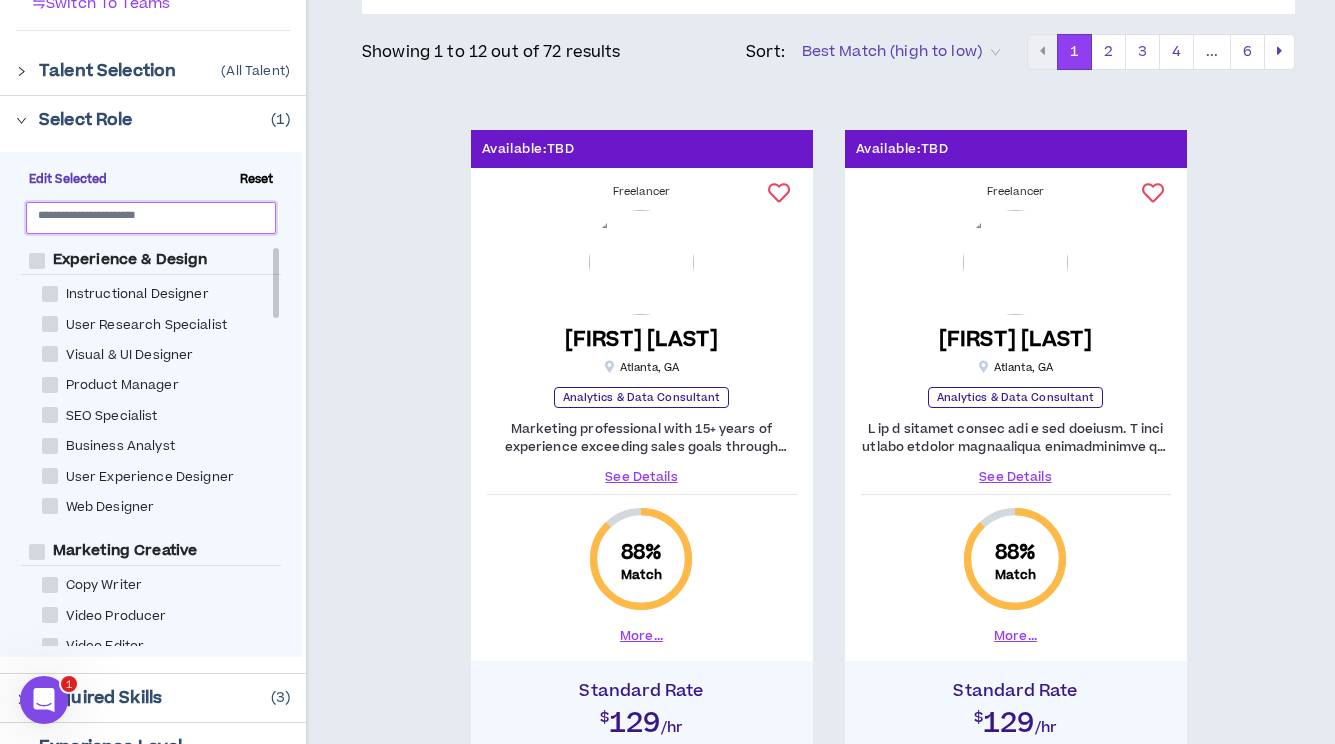 click at bounding box center (143, 214) 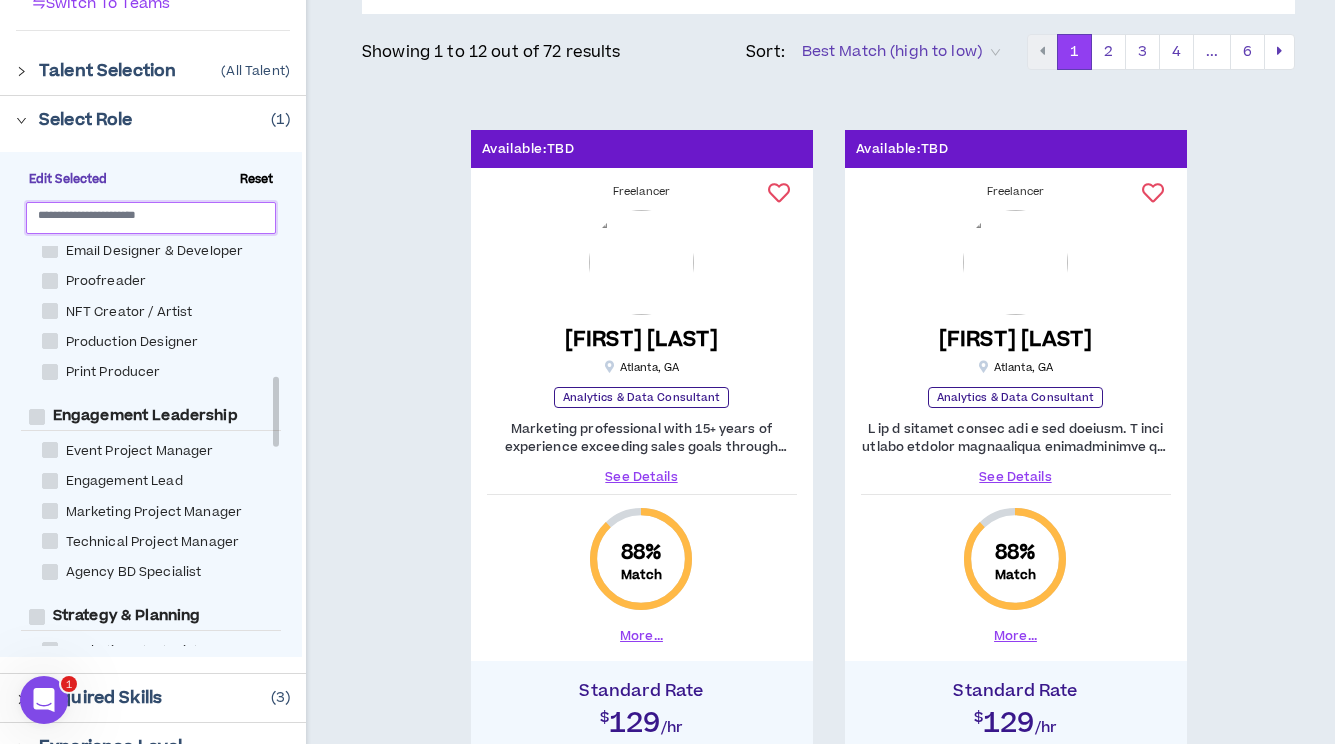 scroll, scrollTop: 749, scrollLeft: 0, axis: vertical 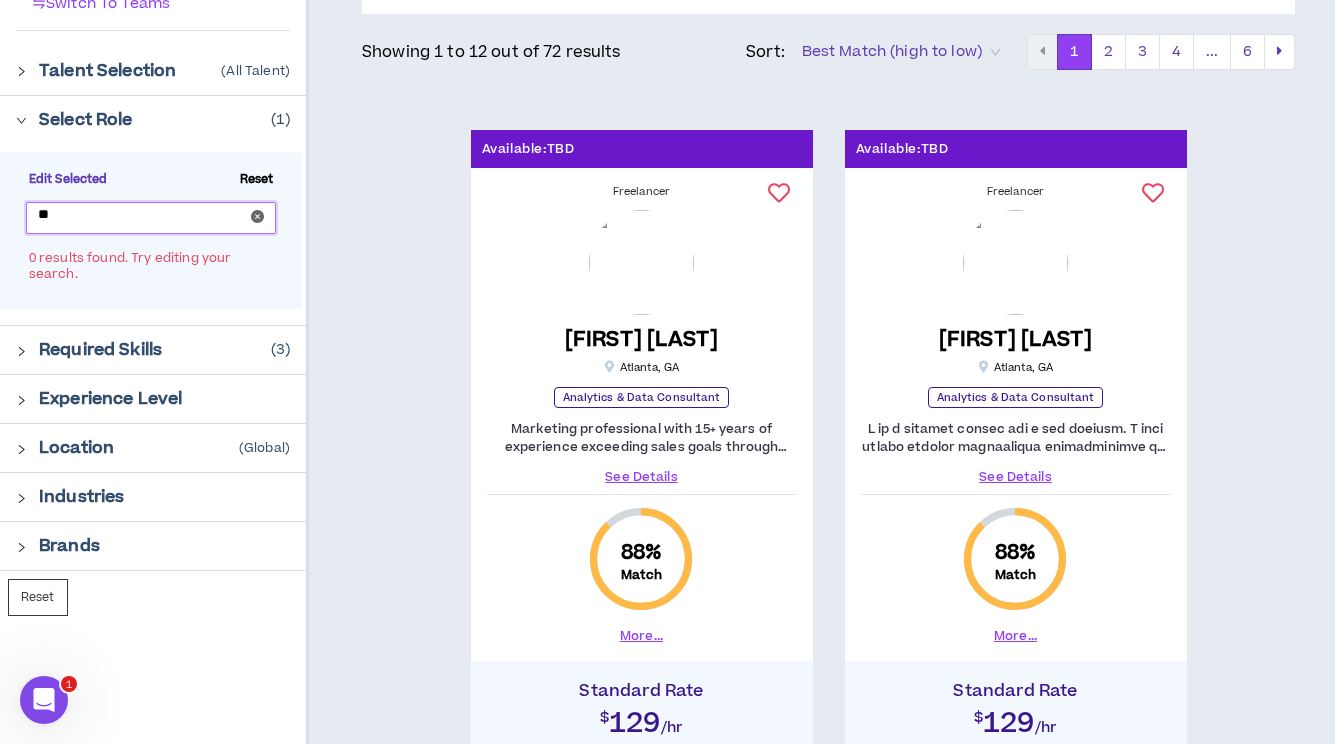 type on "*" 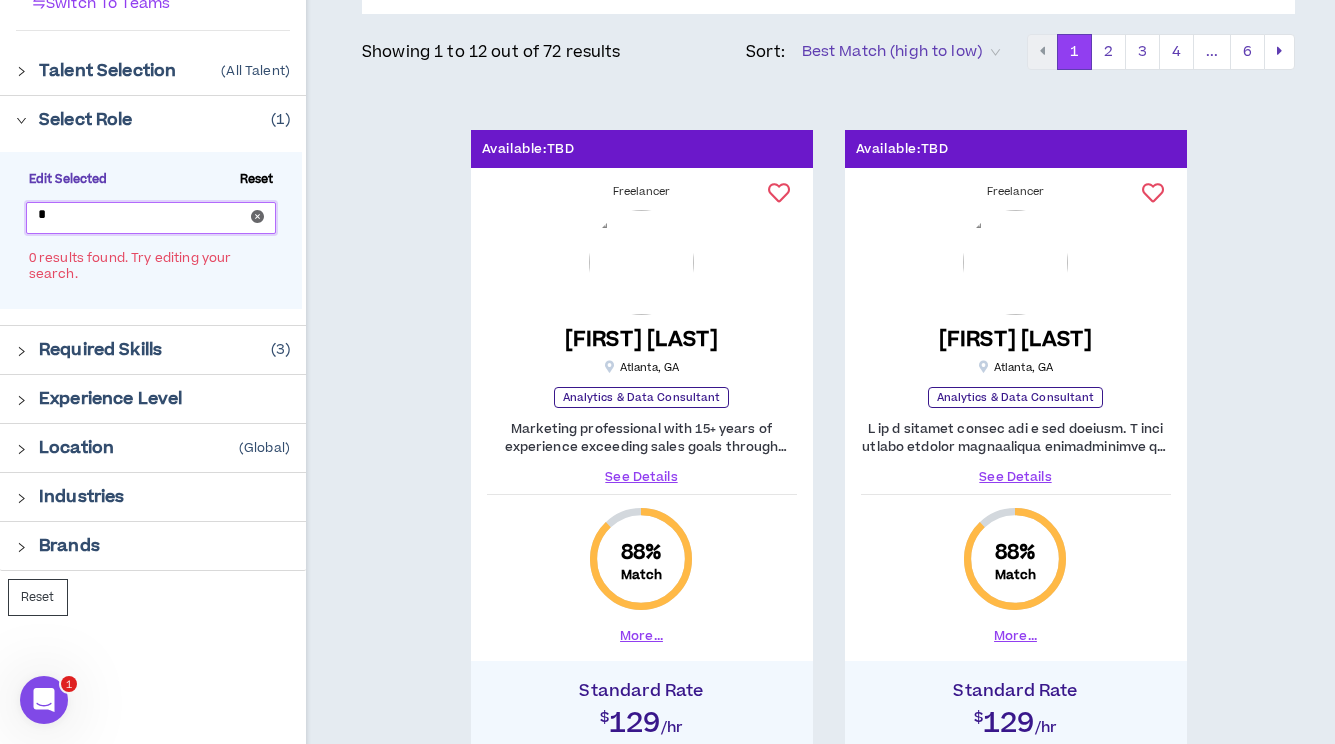type 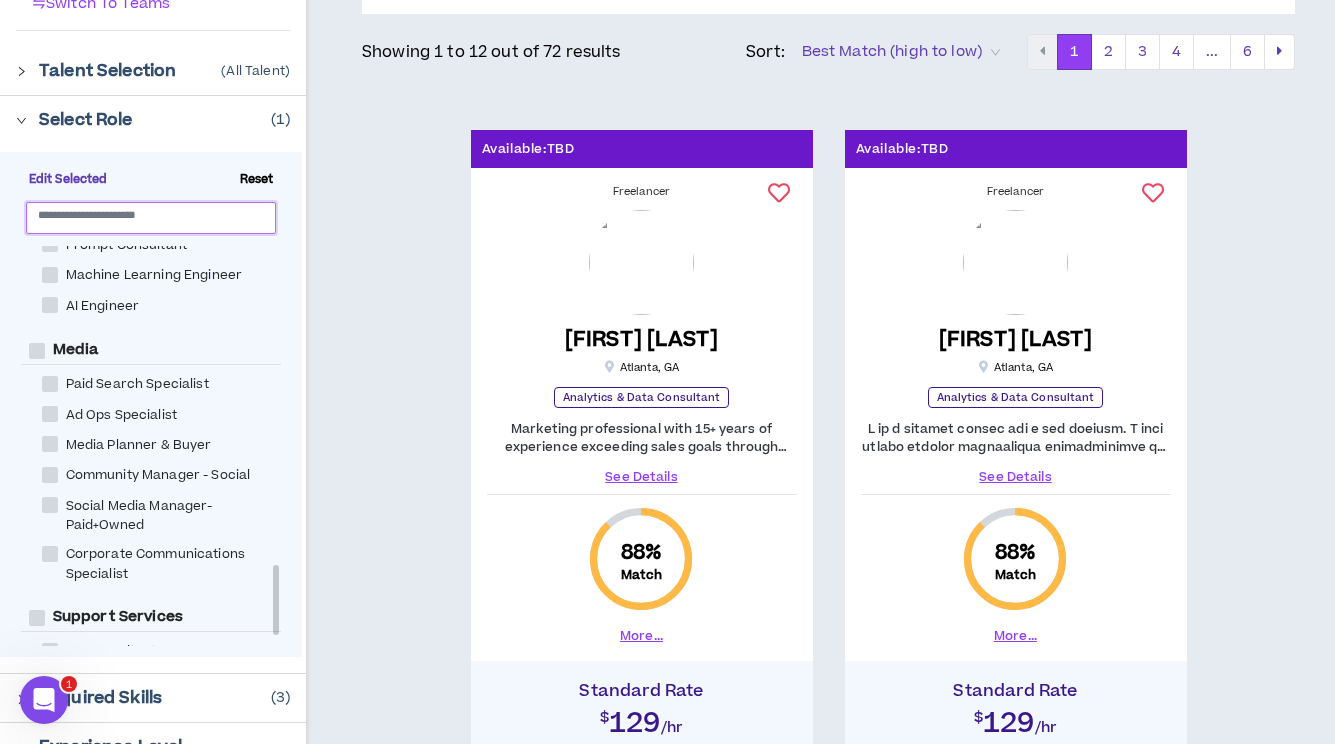 scroll, scrollTop: 1894, scrollLeft: 0, axis: vertical 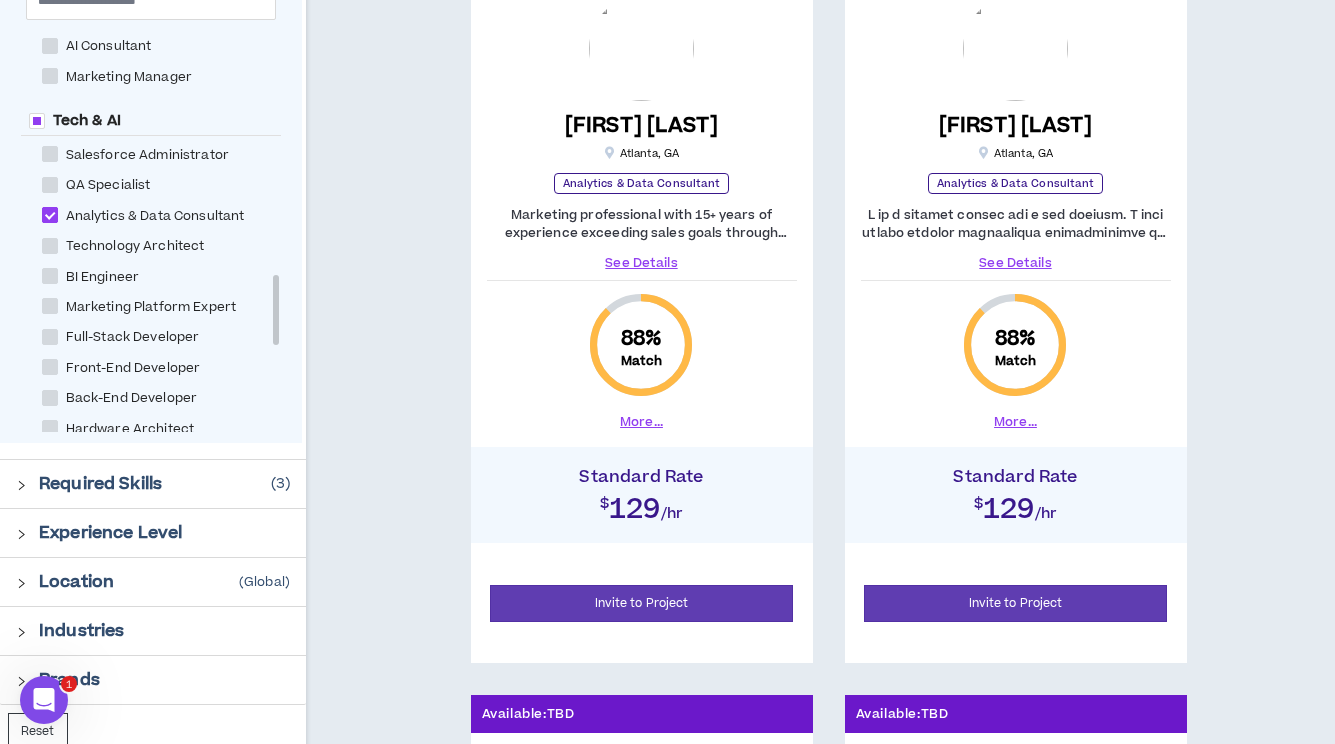 click at bounding box center [50, 215] 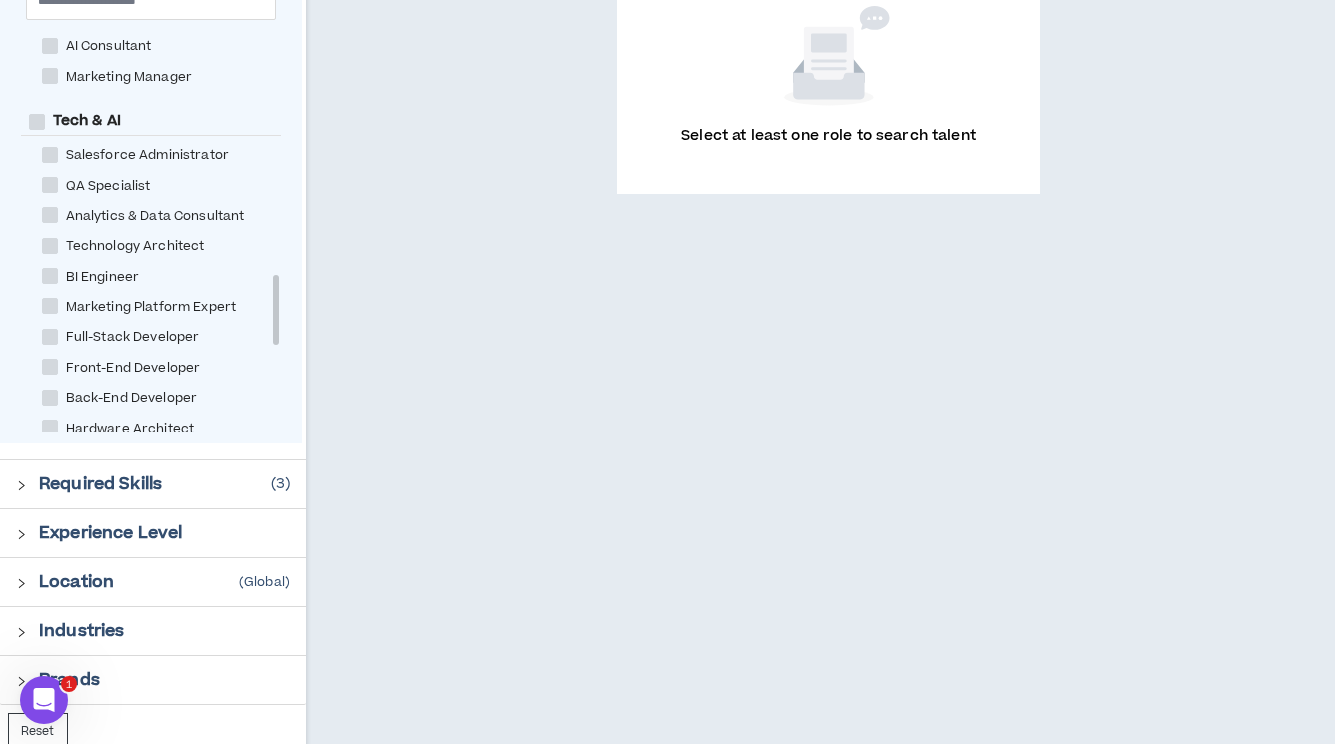 click on "Required Skills" at bounding box center [100, 484] 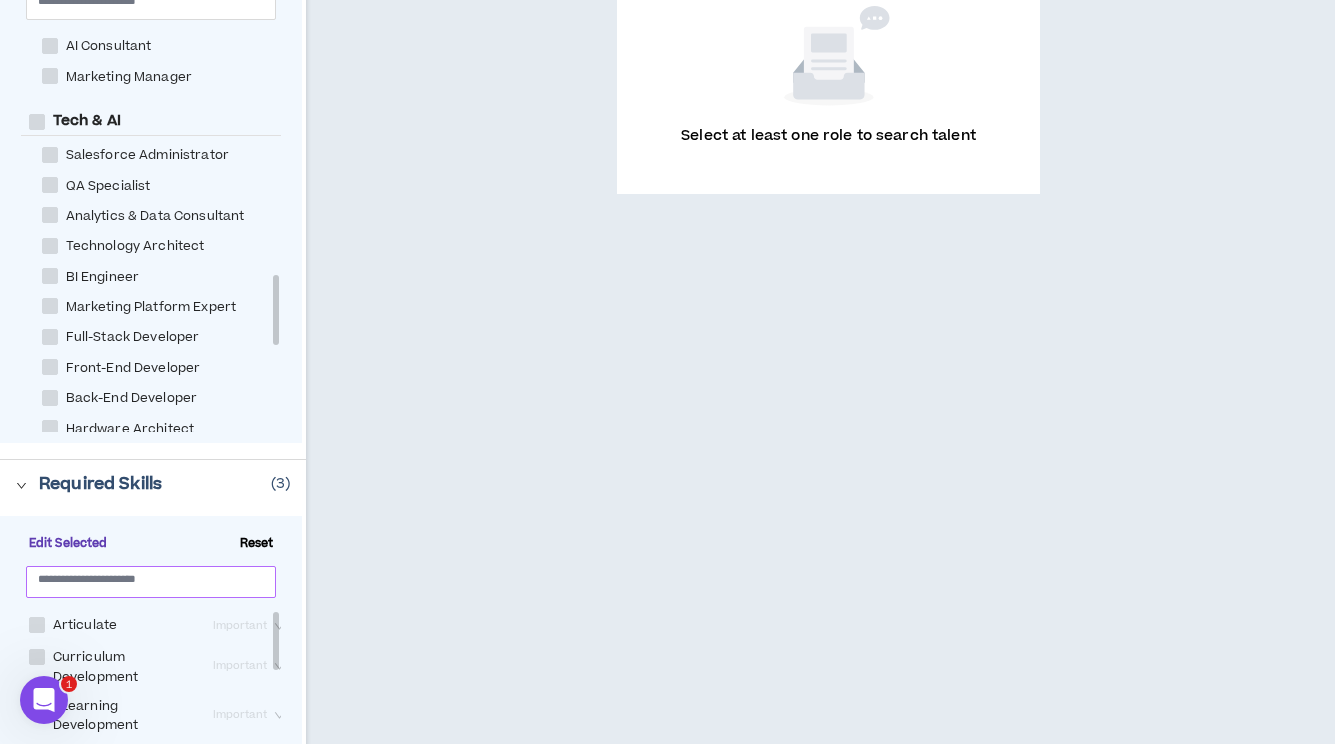 click at bounding box center [143, 578] 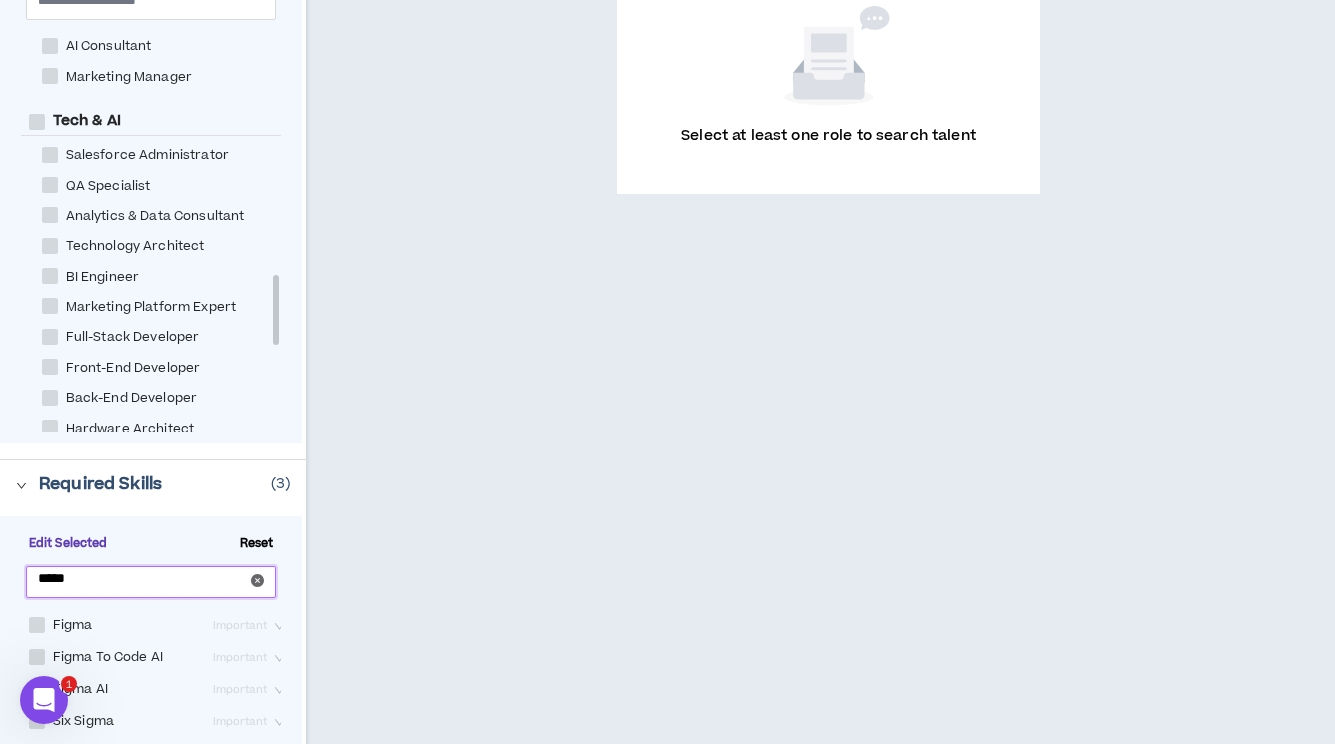 type on "*****" 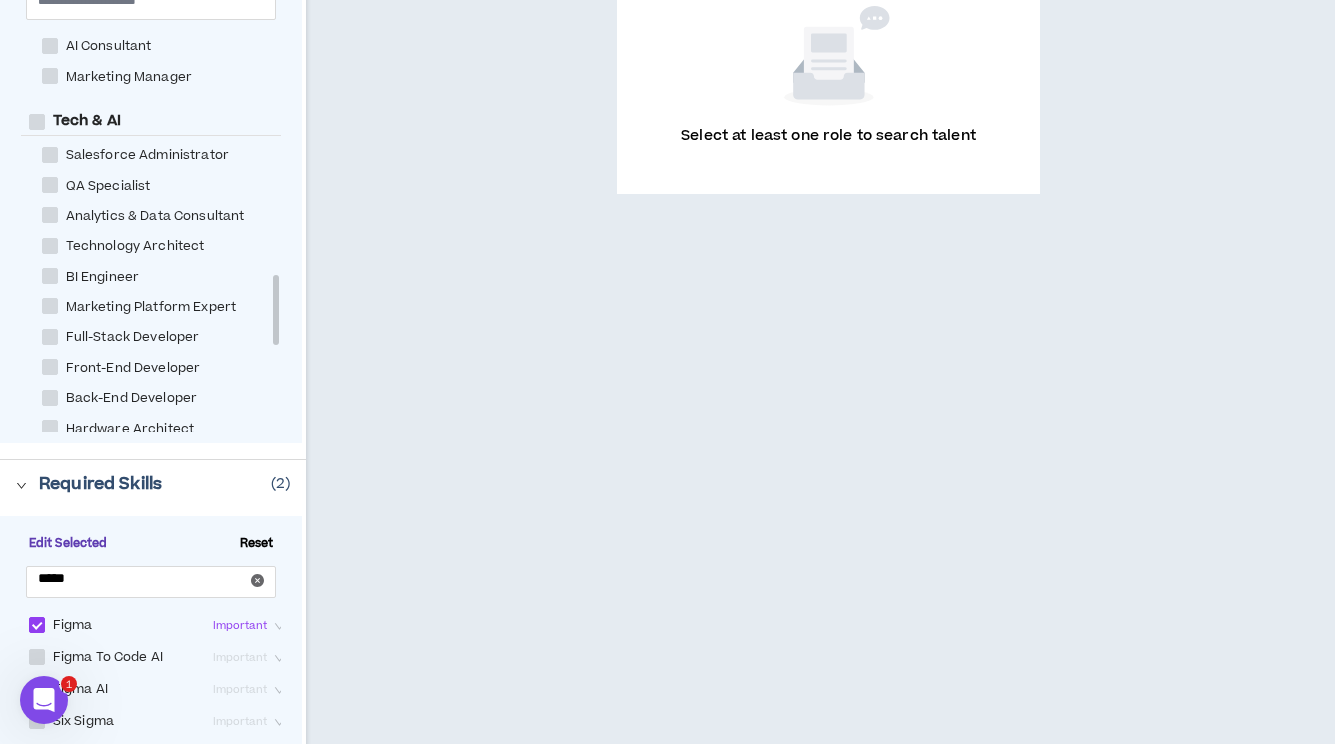 click at bounding box center [37, 657] 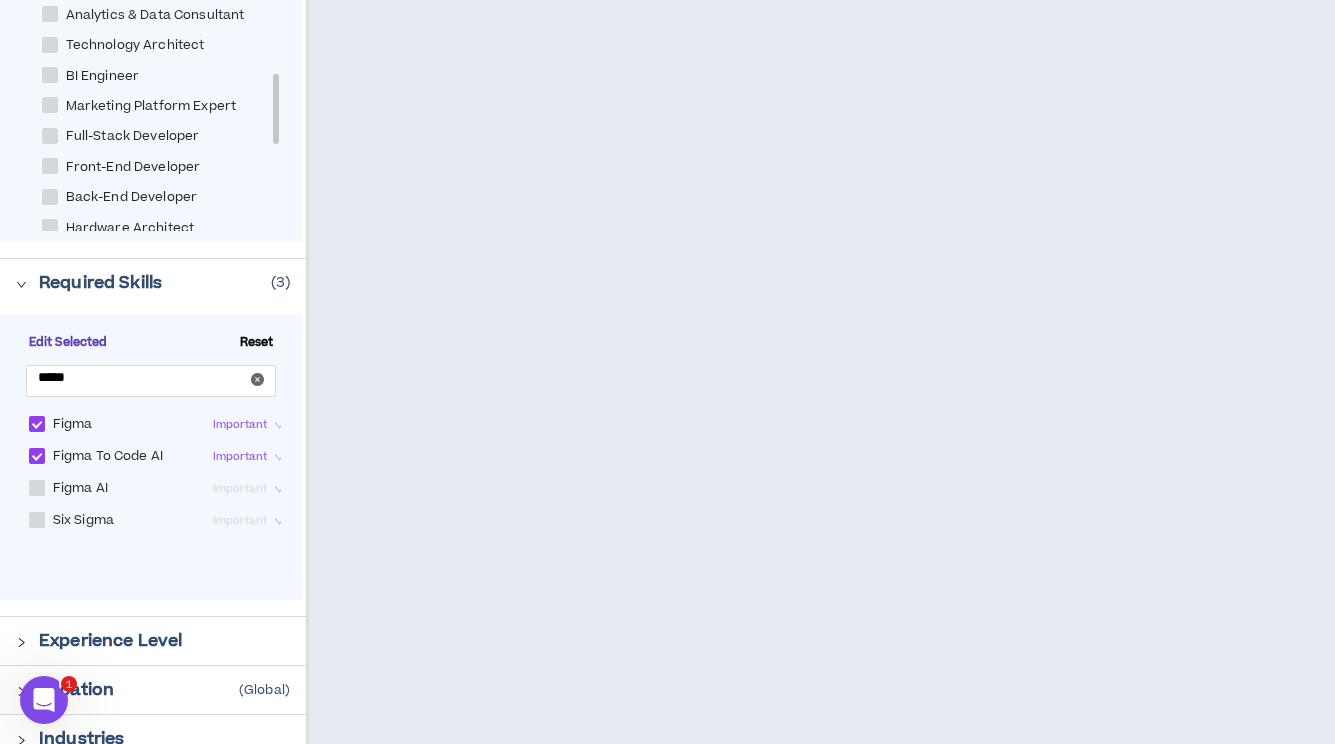 scroll, scrollTop: 606, scrollLeft: 0, axis: vertical 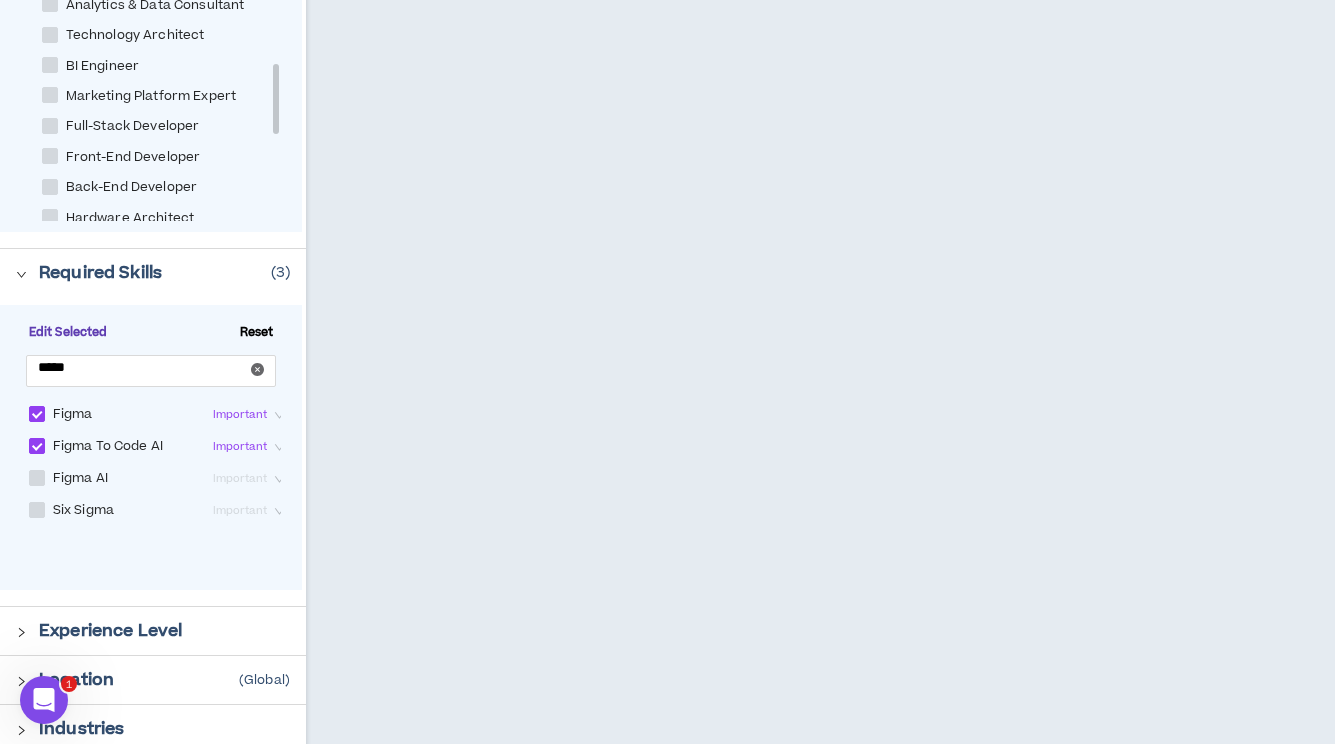 click at bounding box center (37, 478) 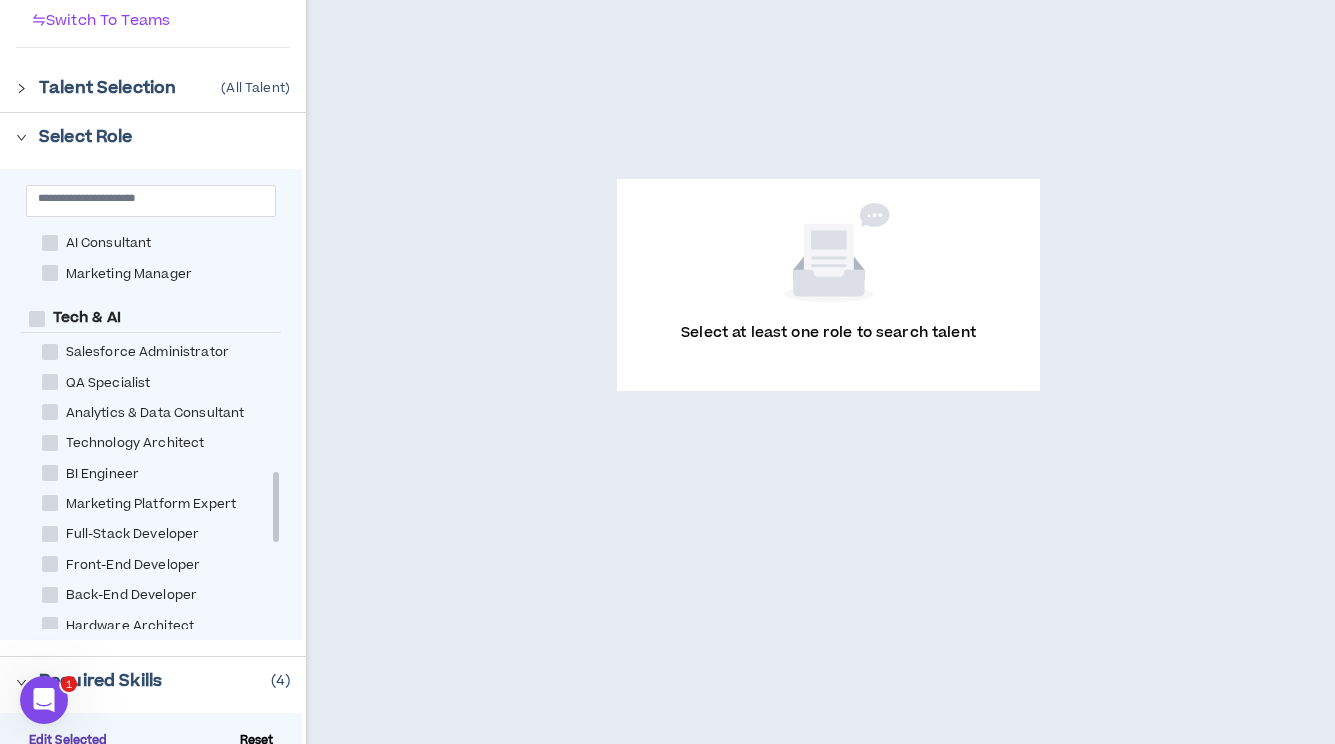 scroll, scrollTop: 196, scrollLeft: 0, axis: vertical 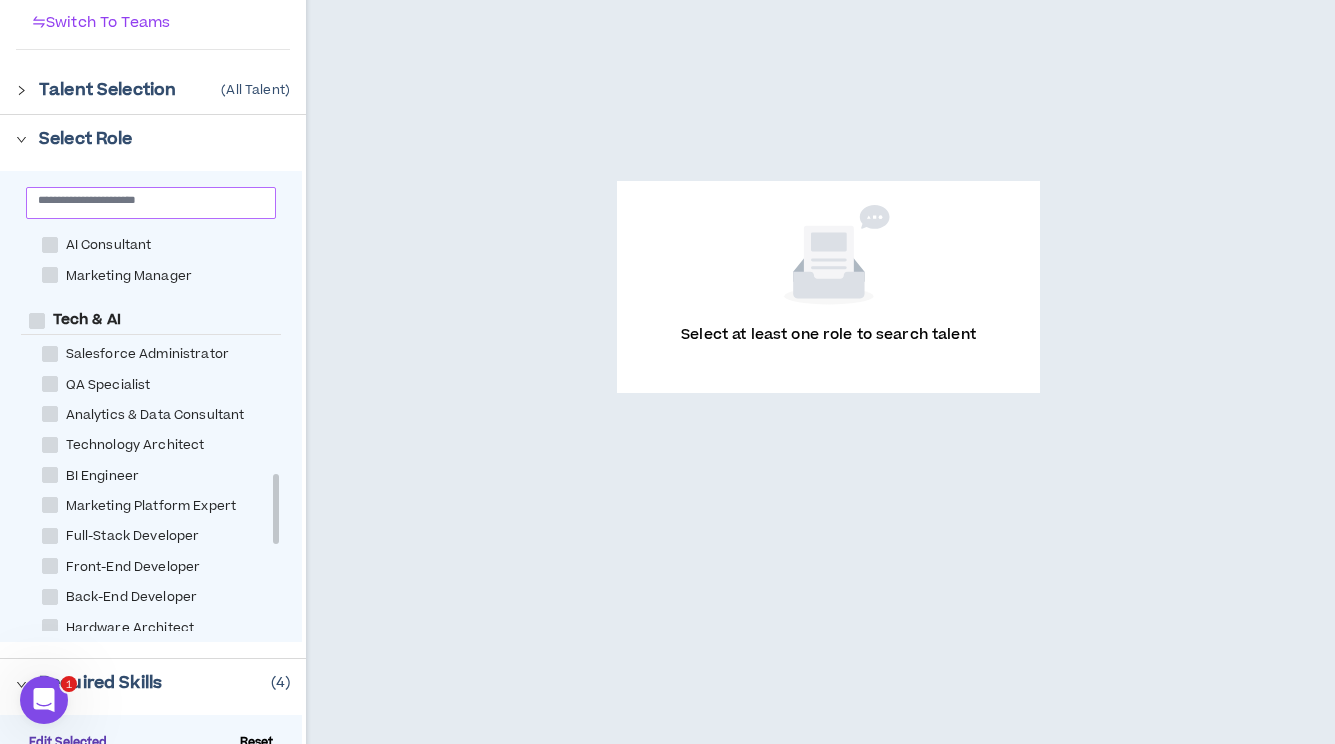 click at bounding box center [143, 199] 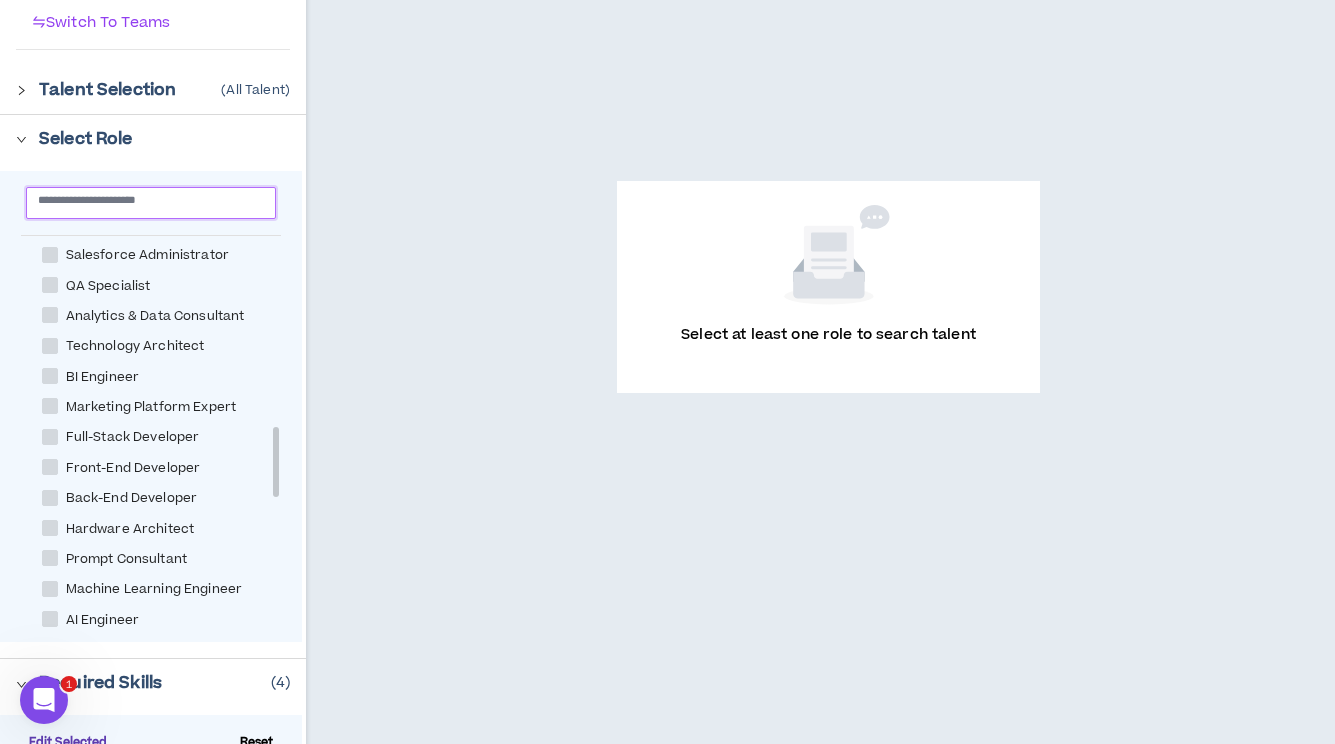 scroll, scrollTop: 1894, scrollLeft: 0, axis: vertical 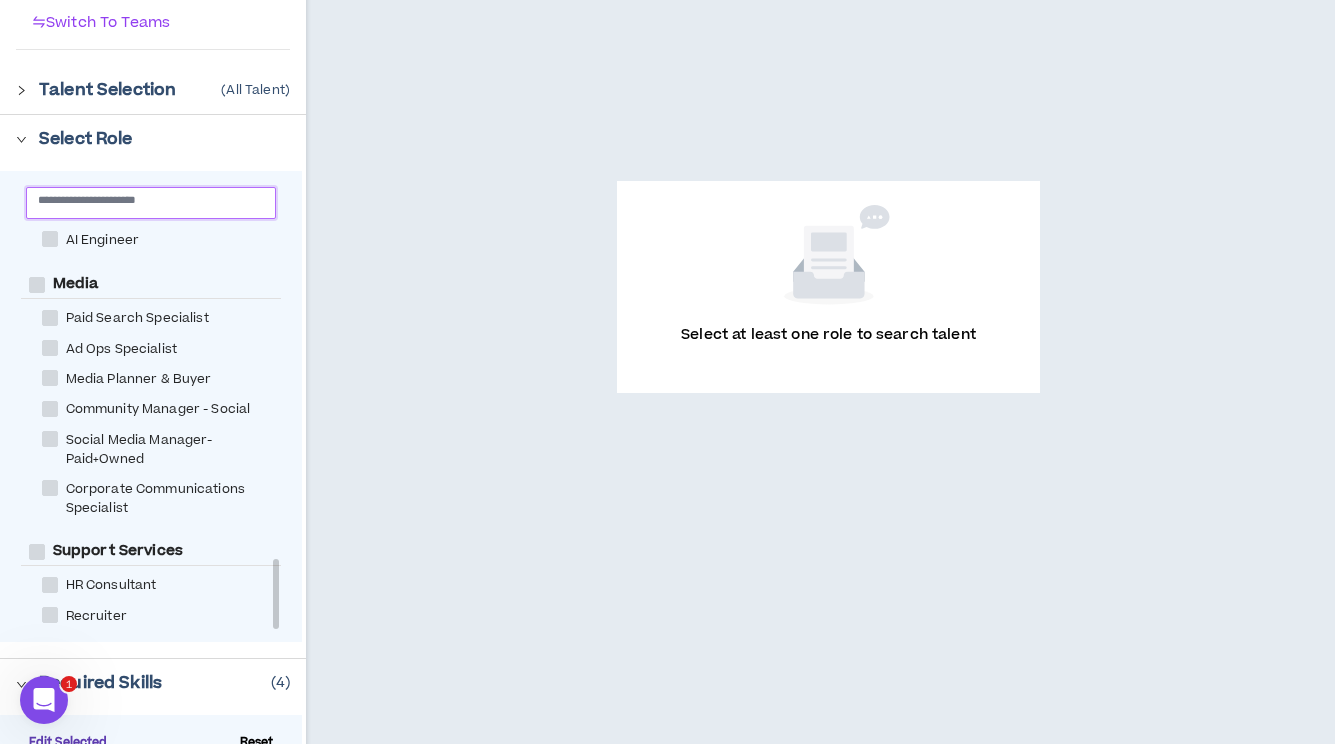 drag, startPoint x: 276, startPoint y: 499, endPoint x: 272, endPoint y: 668, distance: 169.04733 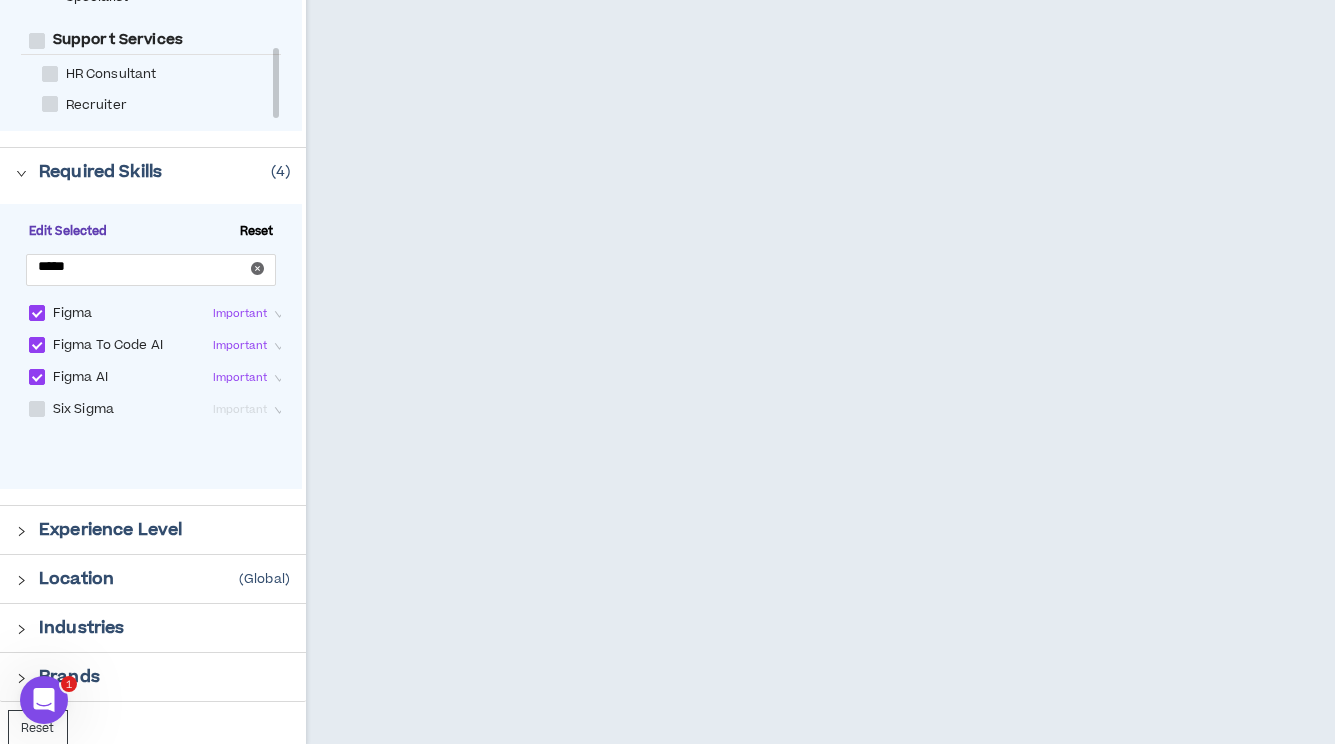 scroll, scrollTop: 710, scrollLeft: 0, axis: vertical 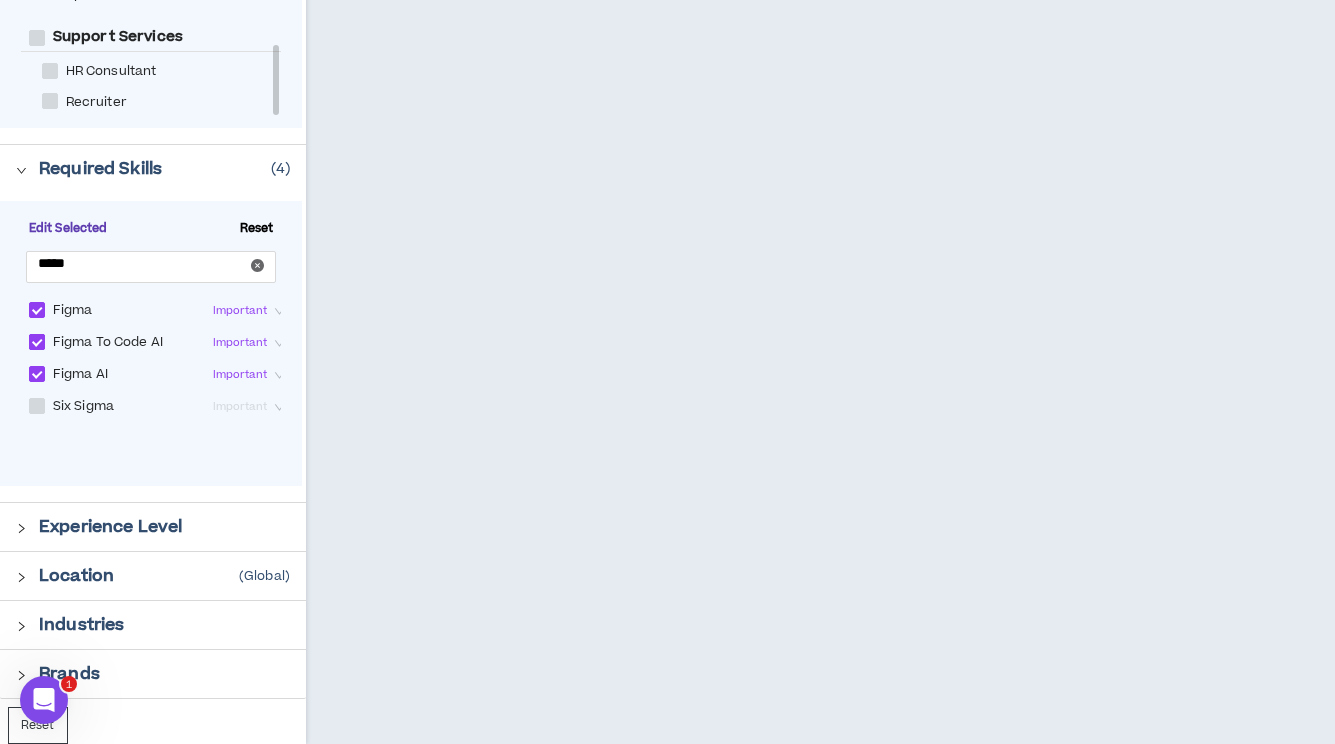 click at bounding box center [37, 342] 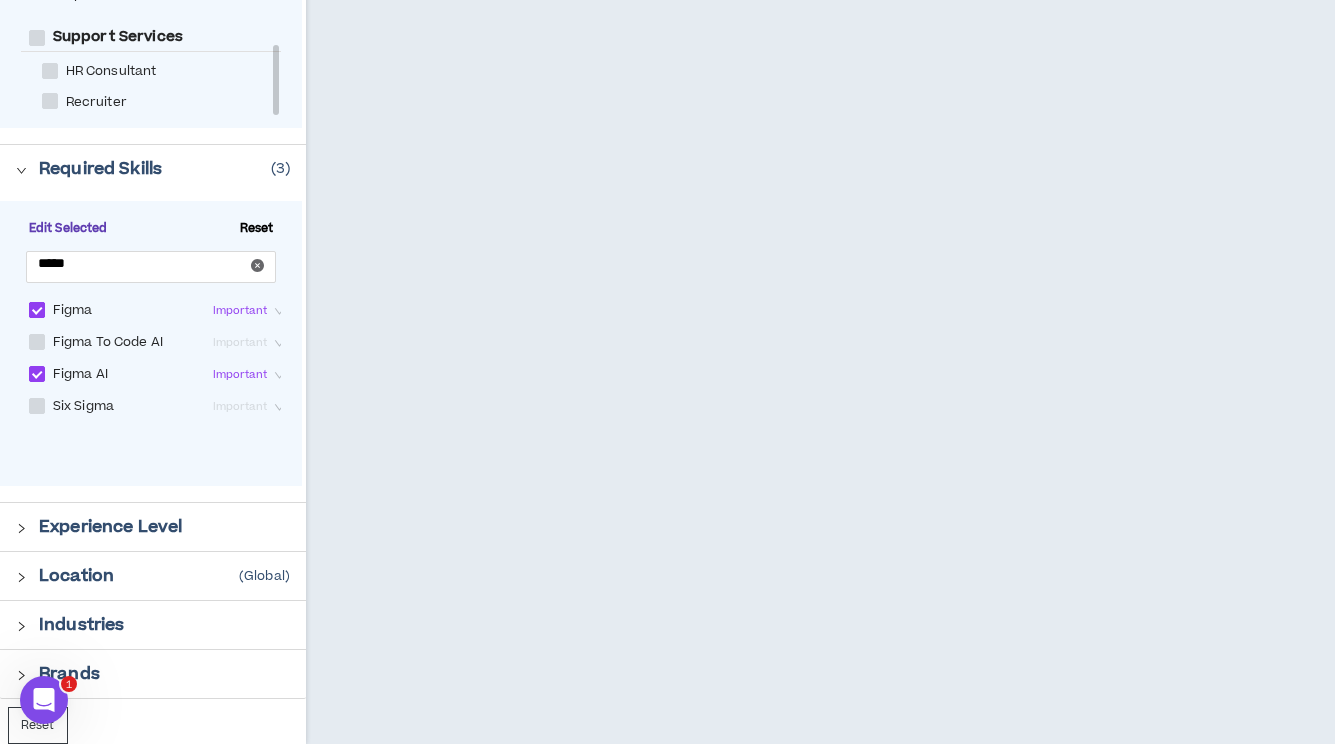 click at bounding box center [37, 310] 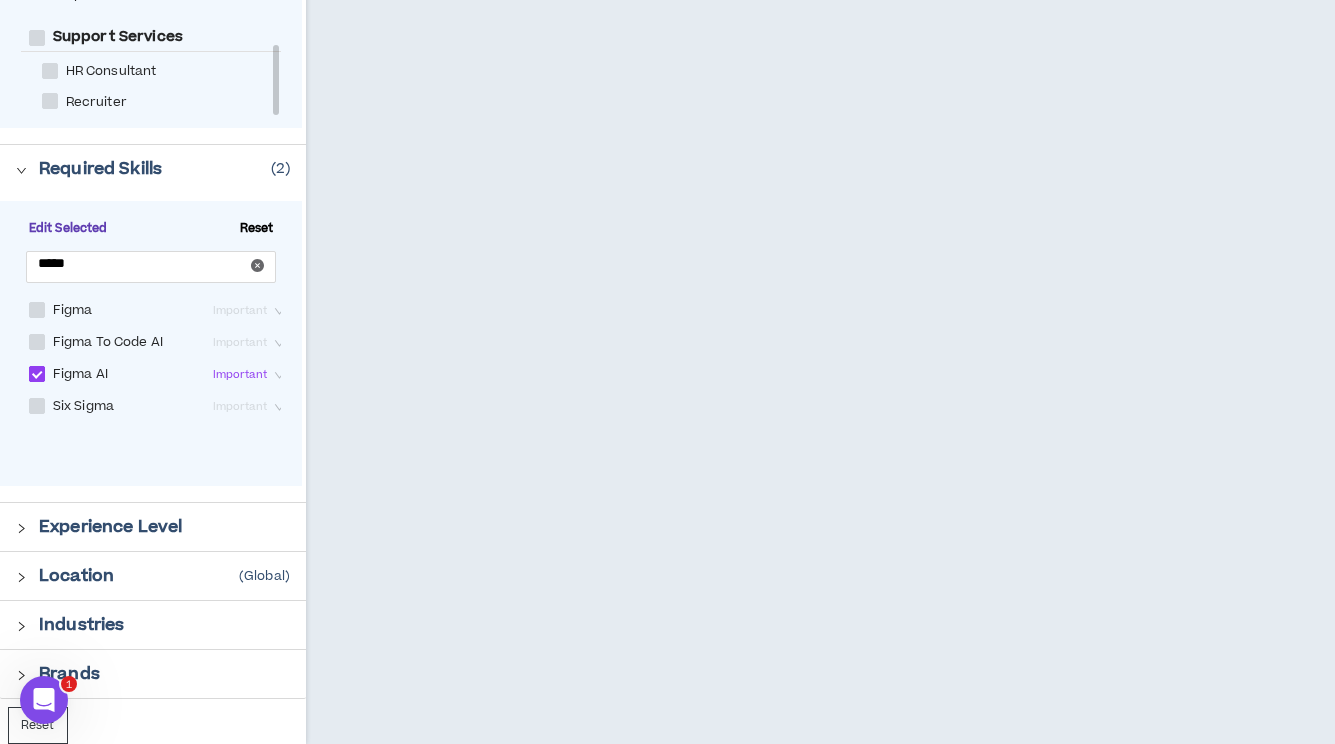 click at bounding box center [37, 374] 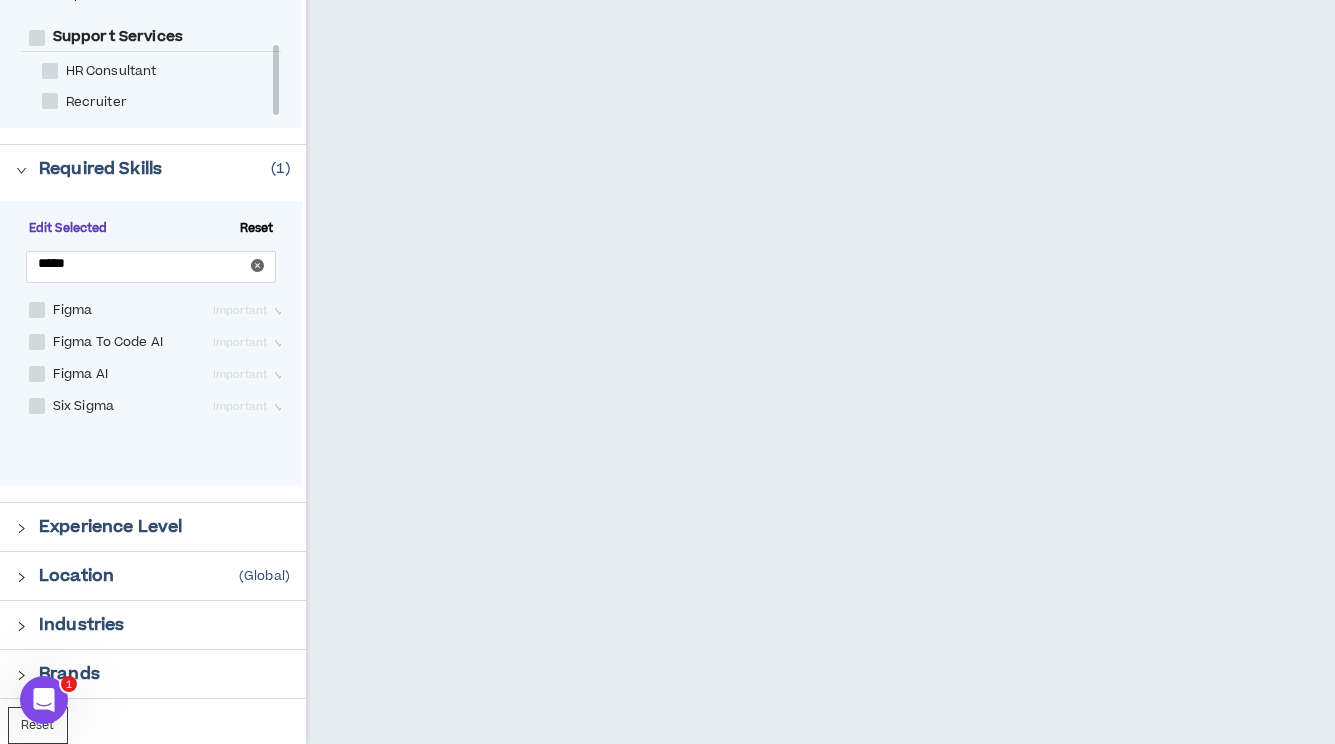 click at bounding box center [37, 310] 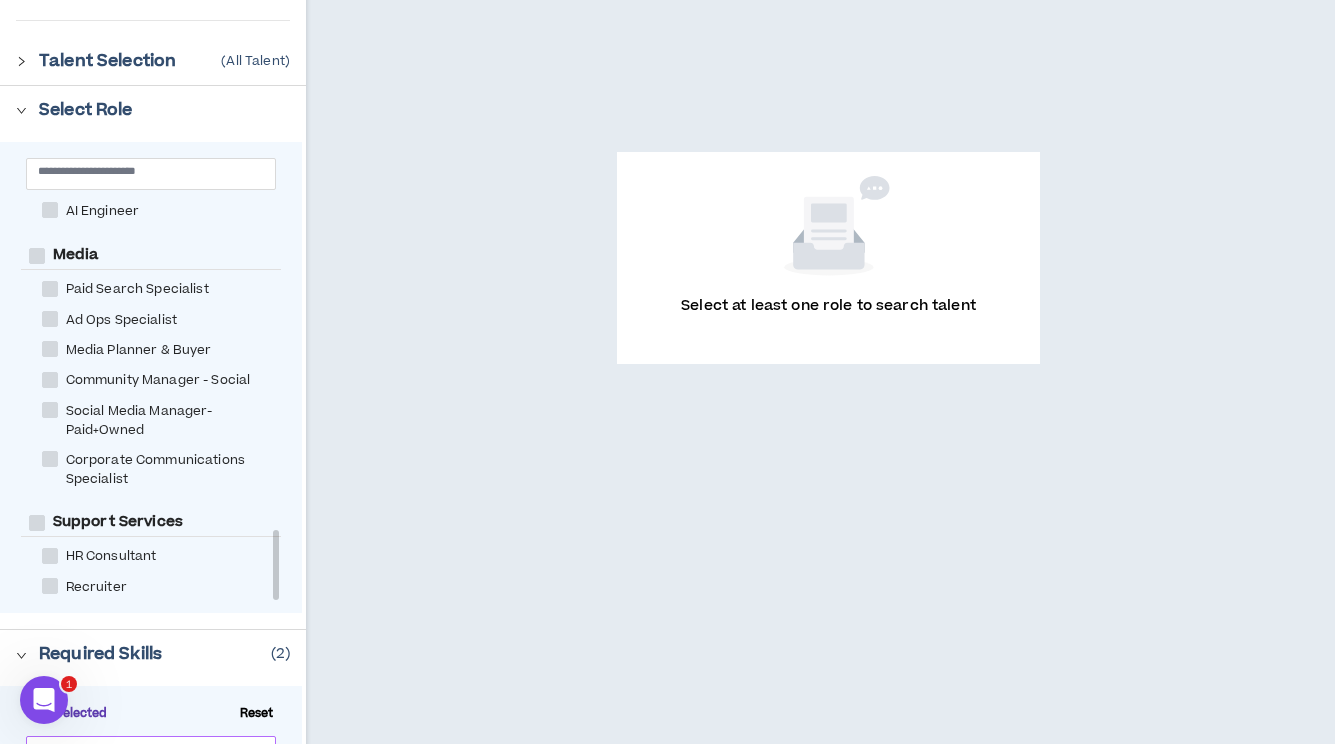 scroll, scrollTop: 329, scrollLeft: 0, axis: vertical 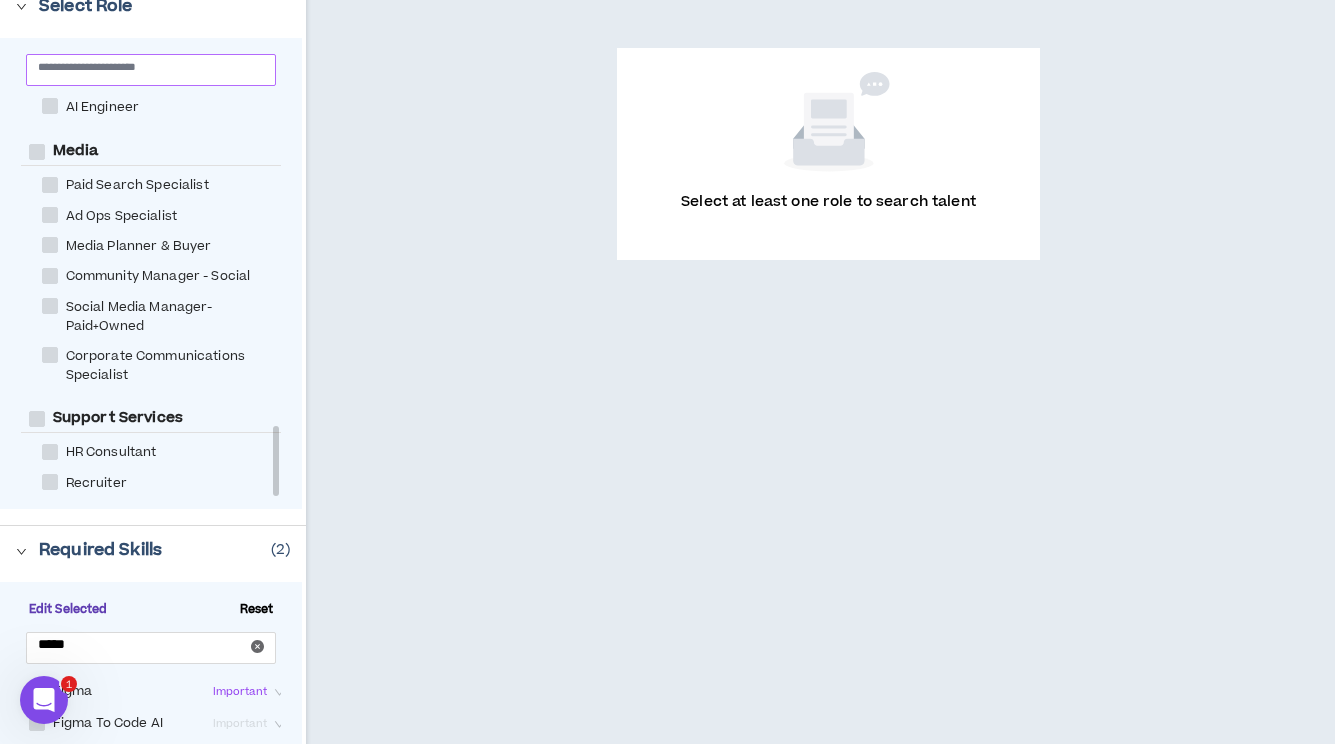 click at bounding box center (143, 66) 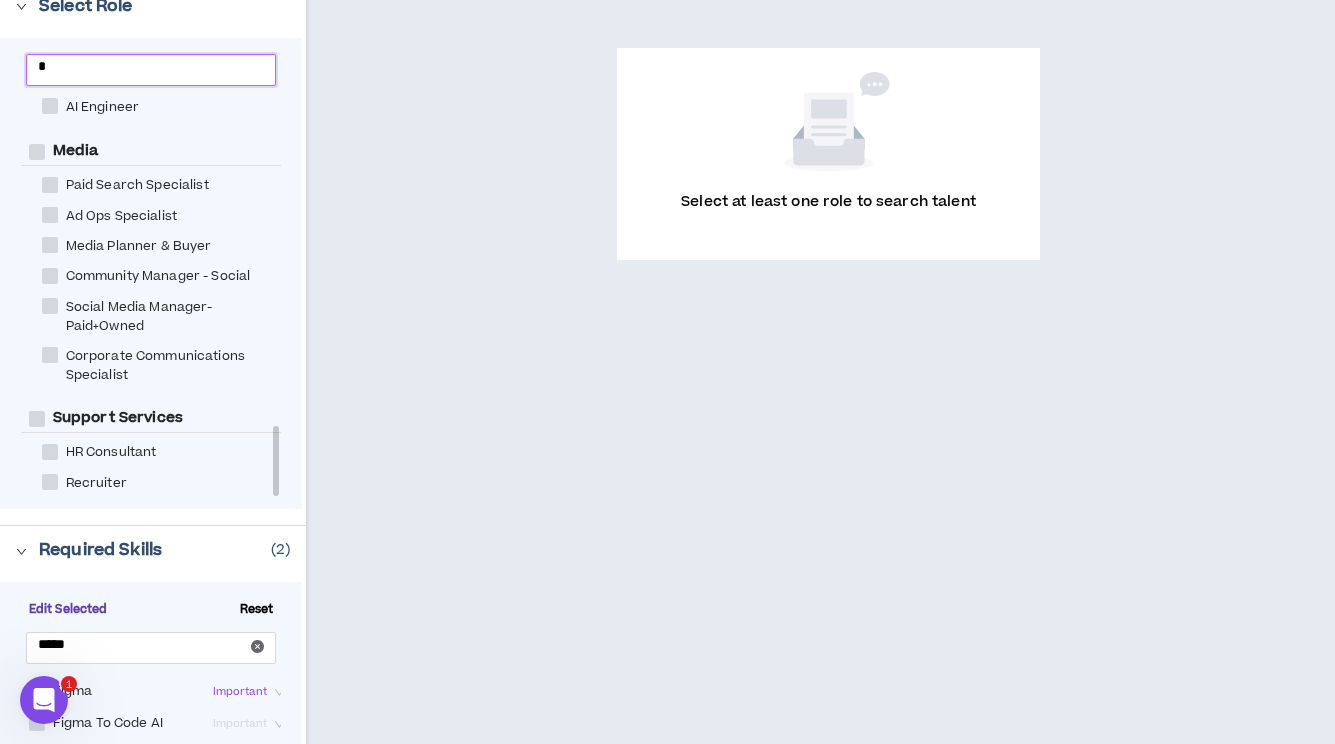 scroll, scrollTop: 0, scrollLeft: 0, axis: both 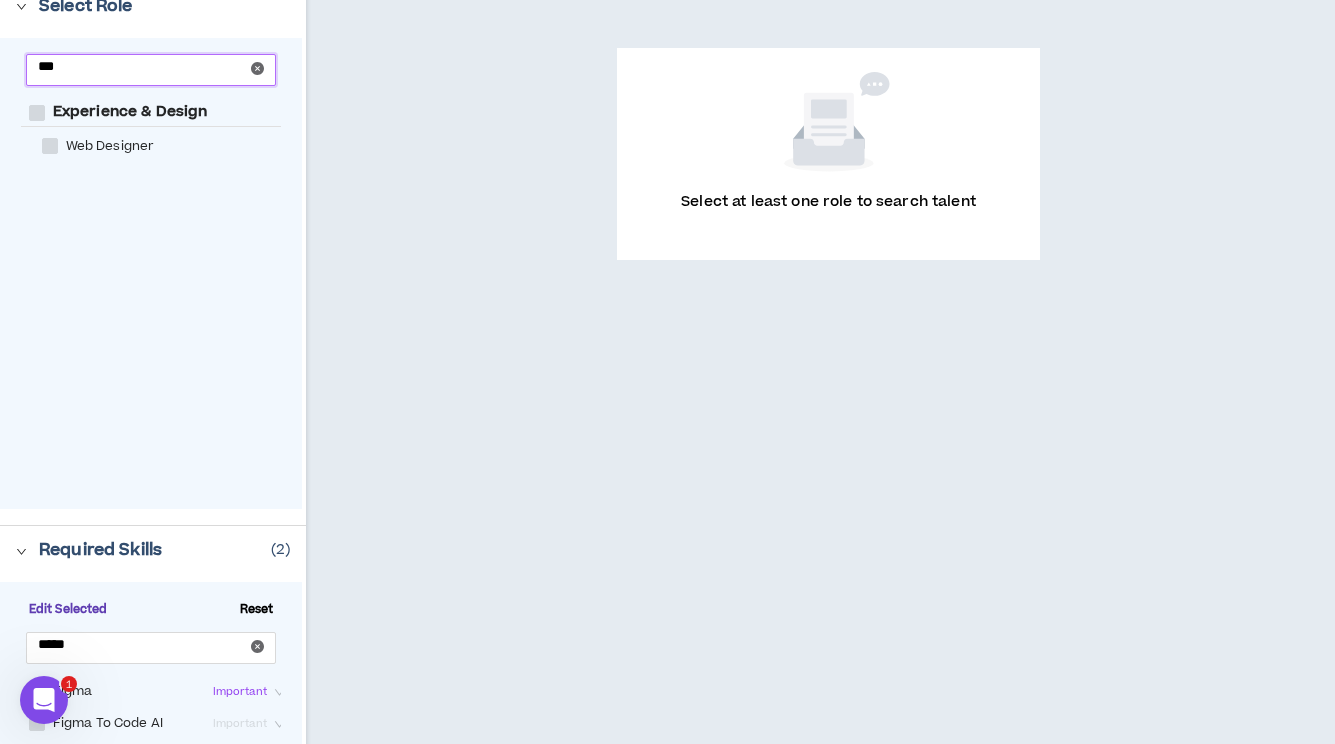 type on "***" 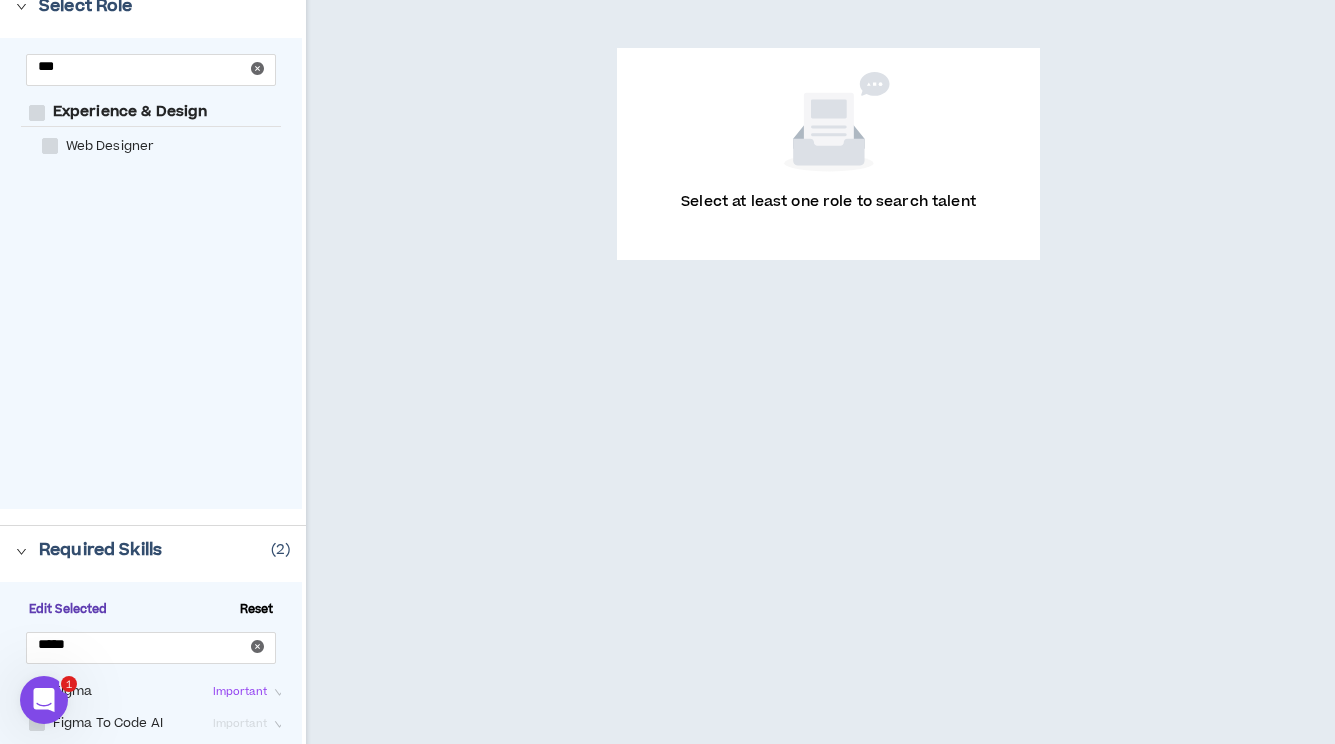click on "Web Designer" at bounding box center (110, 146) 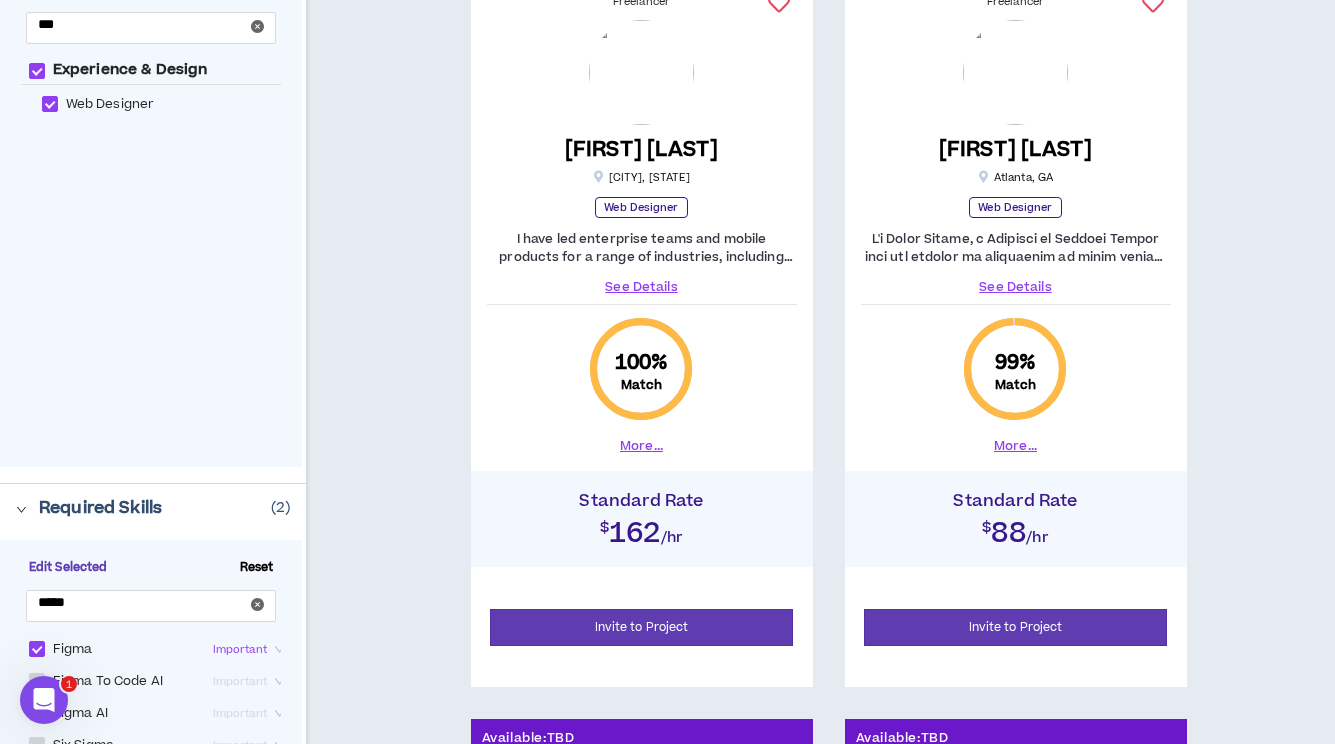 scroll, scrollTop: 247, scrollLeft: 0, axis: vertical 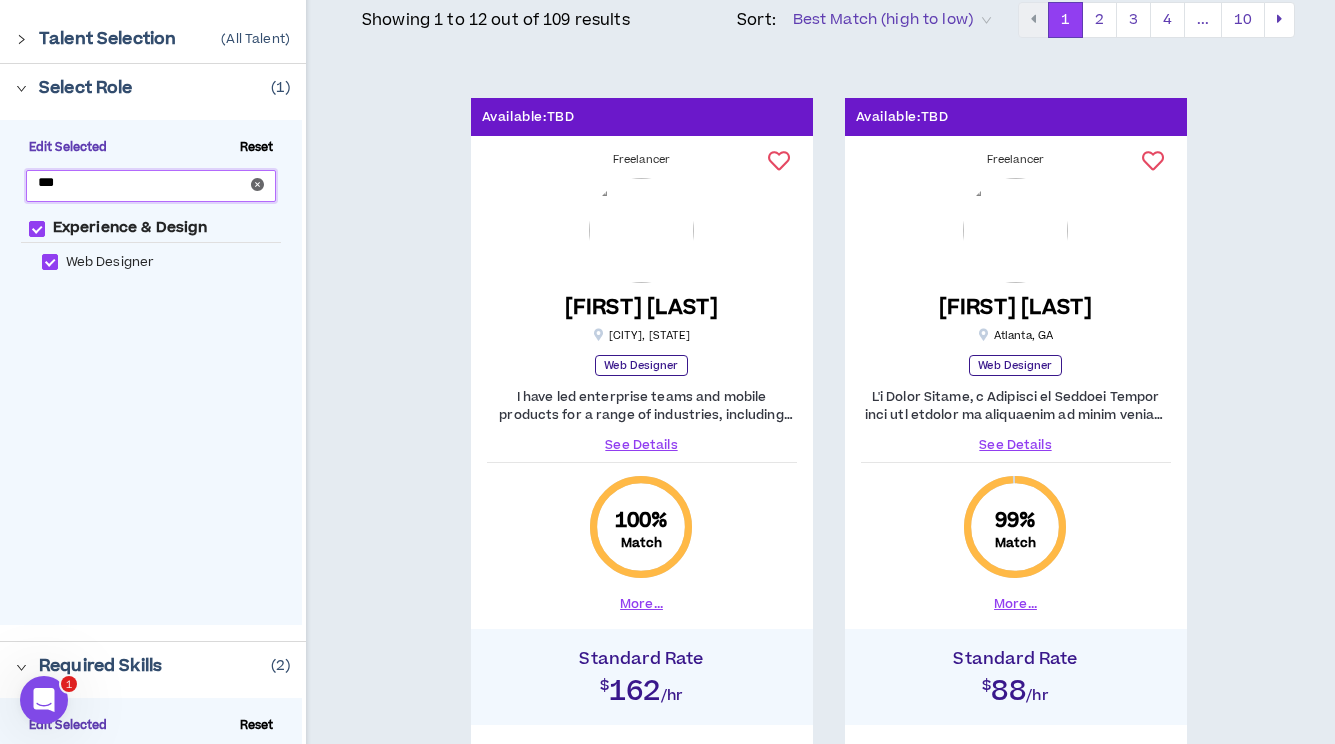 drag, startPoint x: 124, startPoint y: 186, endPoint x: -1, endPoint y: 193, distance: 125.19585 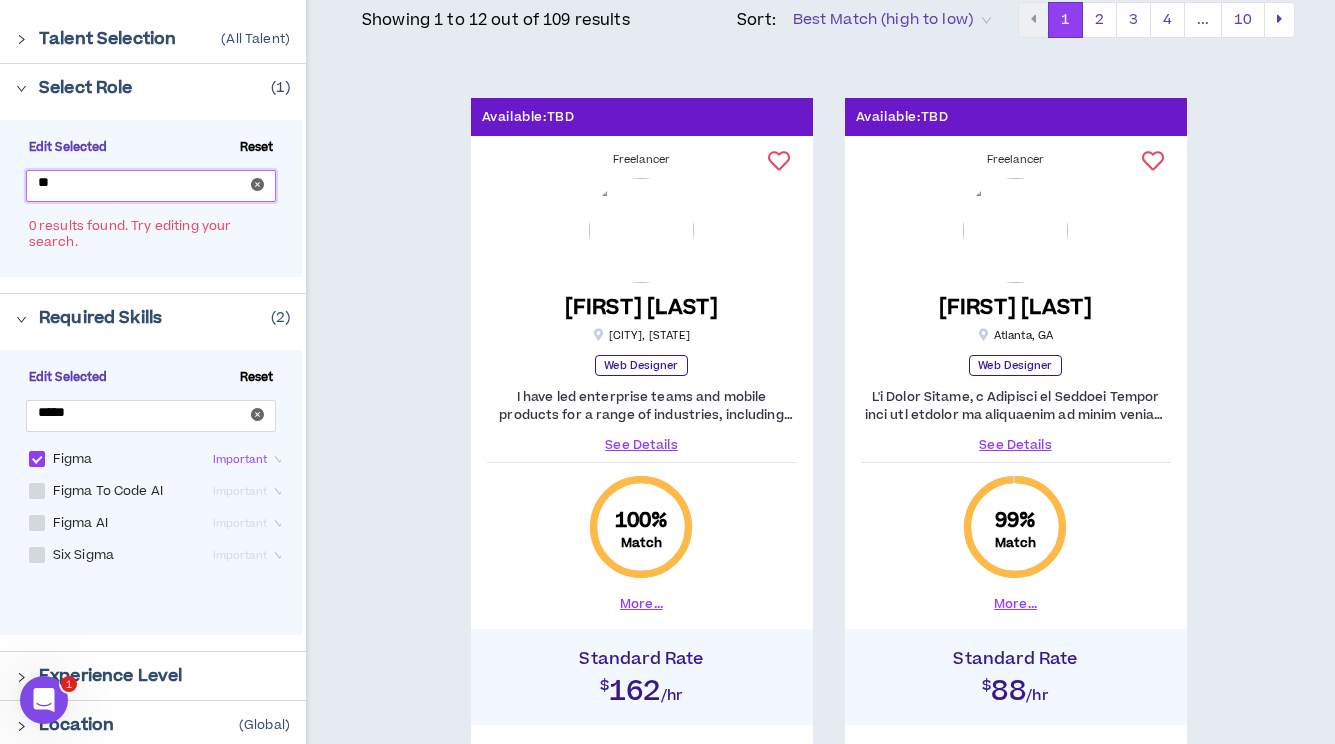 type on "*" 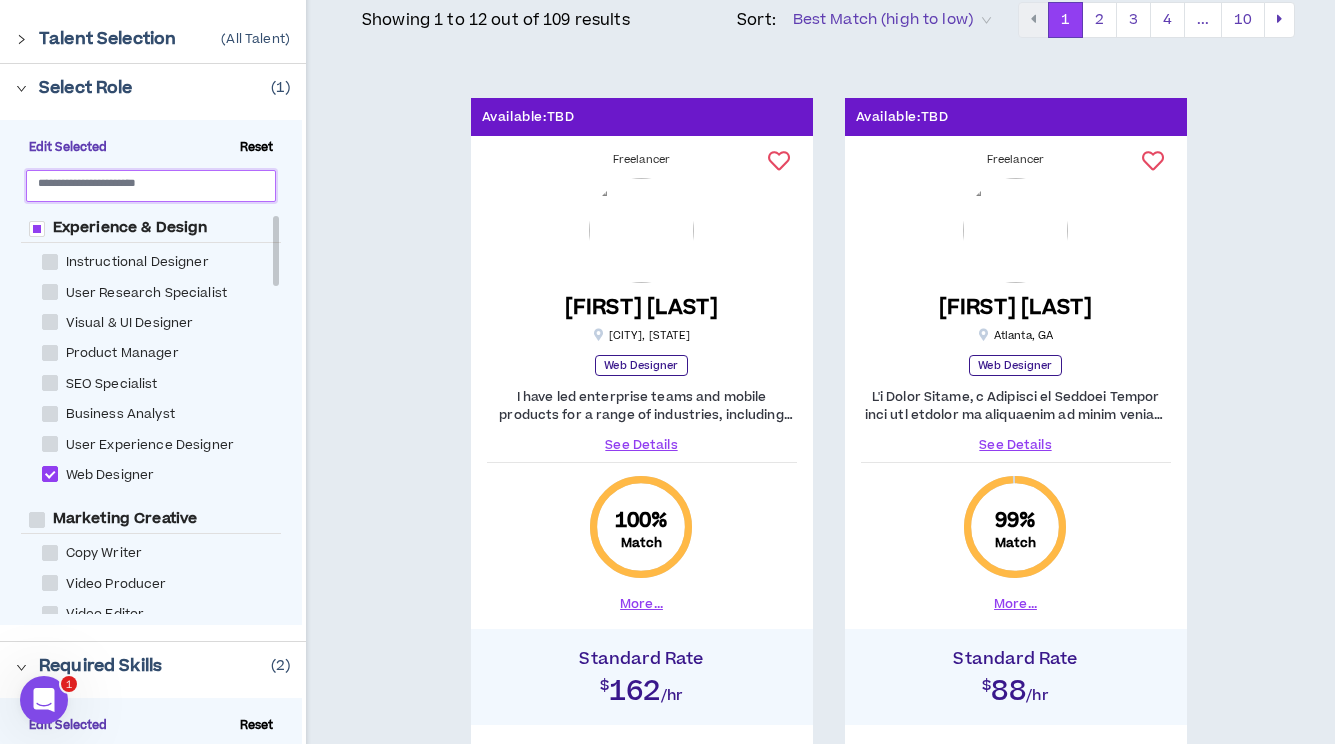 type 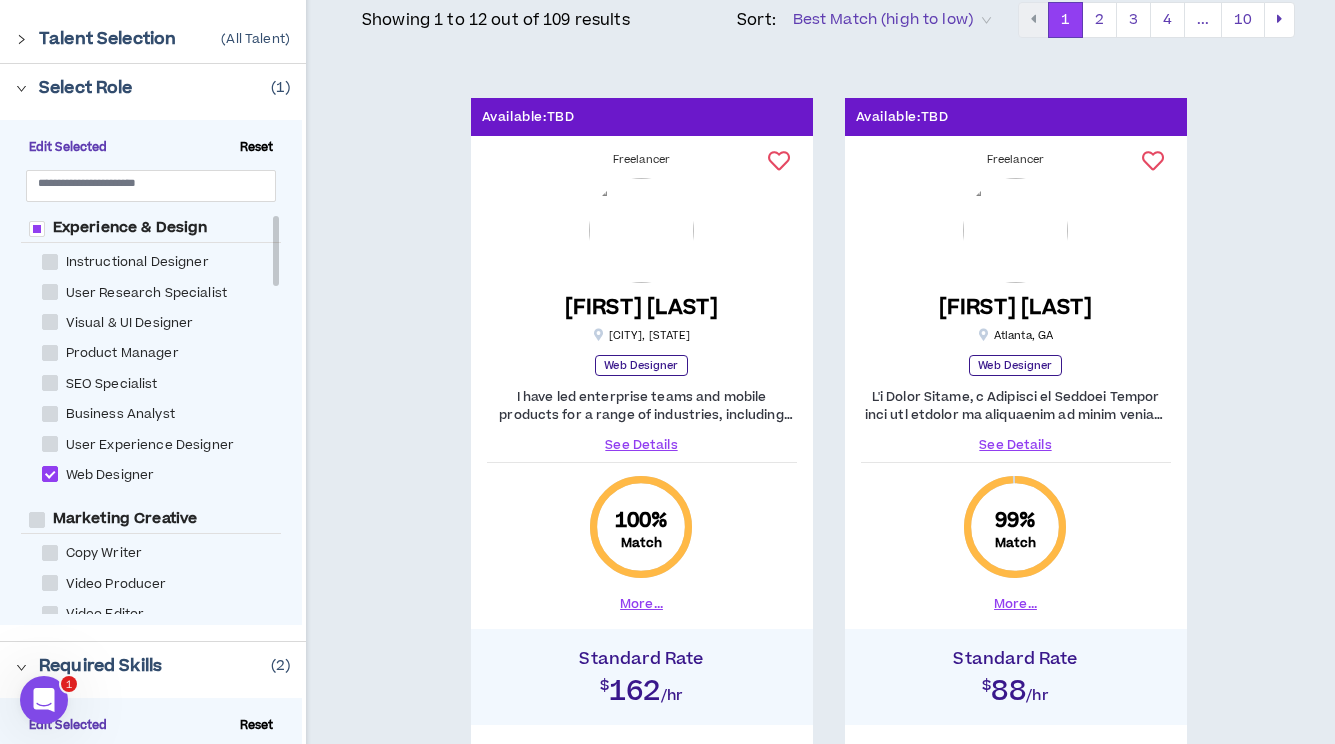 click at bounding box center [50, 322] 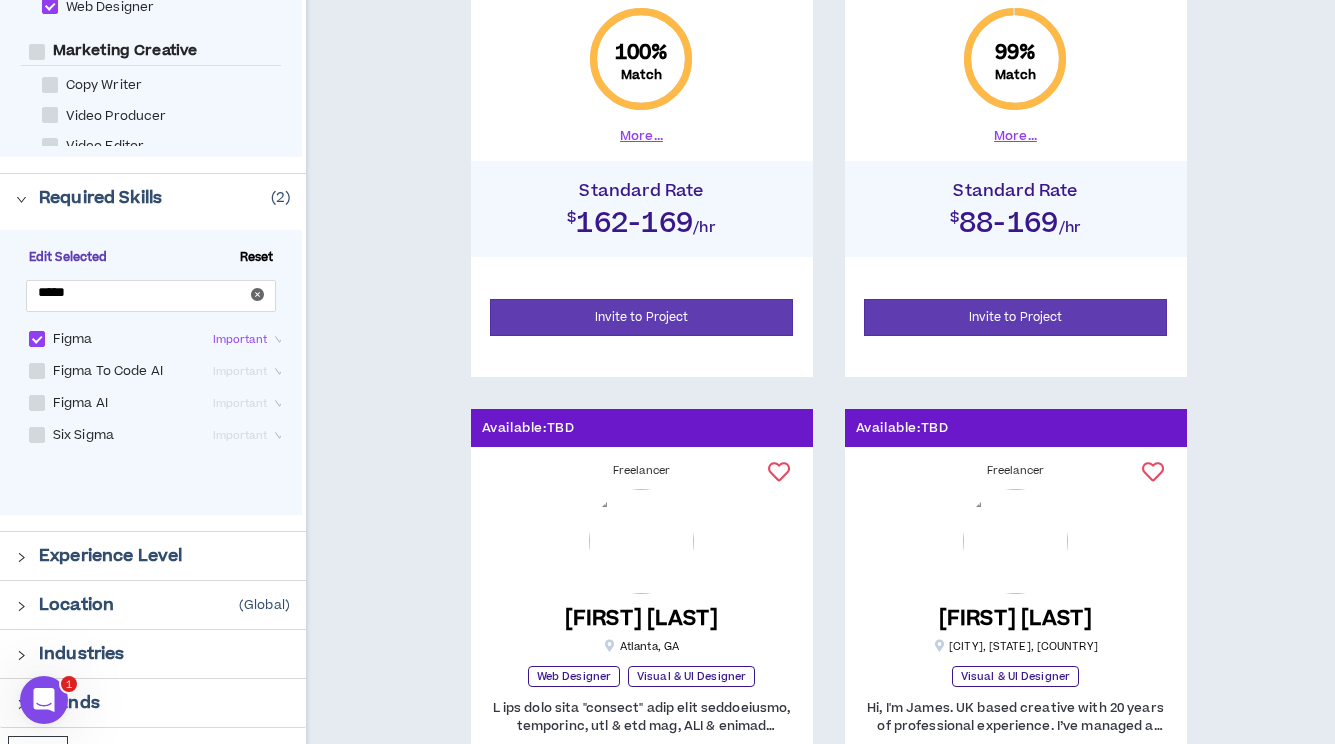scroll, scrollTop: 698, scrollLeft: 0, axis: vertical 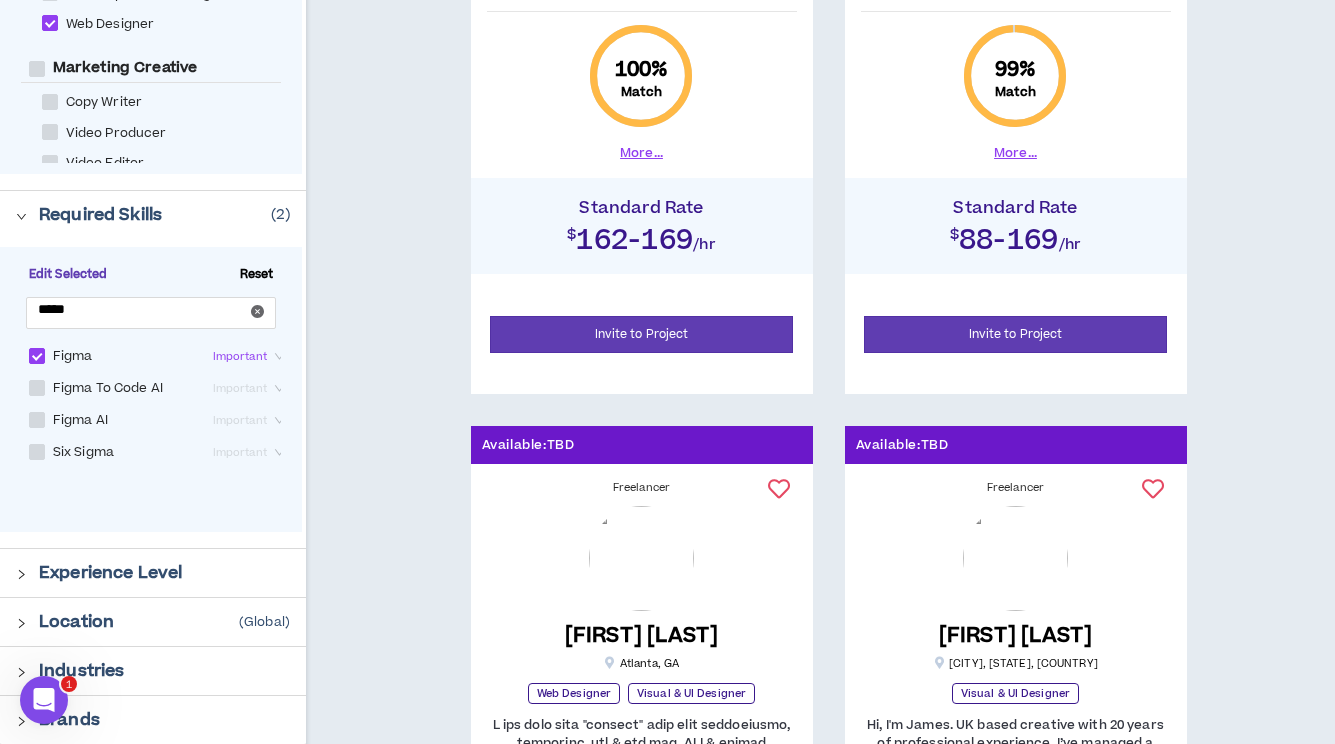 click on "Available: TBD Freelancer CHRIS C. NEW North Las Vegas , NV Visual & UI Designer Web Designer With 16 years of experience in UX/UI and mobile product design, I’ve worked for Top-Tier Global consulting firms such as BCG Digital Ventures, McKinsey & Company, and Mbo Partners.
I have led enterprise teams and mobile products for a range of industries, including financial services, retail, gaming, and software as a service. Some notable projects include; Twitter & Microsoft Versus AI Game, Lending Club App, AT&T Process, Stanley Black & Decker SaaS Platform, Northwestern Mutual Platform, Boyd Gaming Stardust Mobile Games, Credit One Bank App, Byte Web App, ShipWorks SaaS Platform.
I bring a unique combination of right-brain creativity and left-brain logic, allowing me to approach responsibilities and projects with a fresh perspective. See Details 100 % Match More... Standard Rate $162-169 /hr Invite to Project Available: TBD Freelancer Annie G. NEW Atlanta , GA Visual & UI Designer Web Designer See Details" at bounding box center [828, 1969] 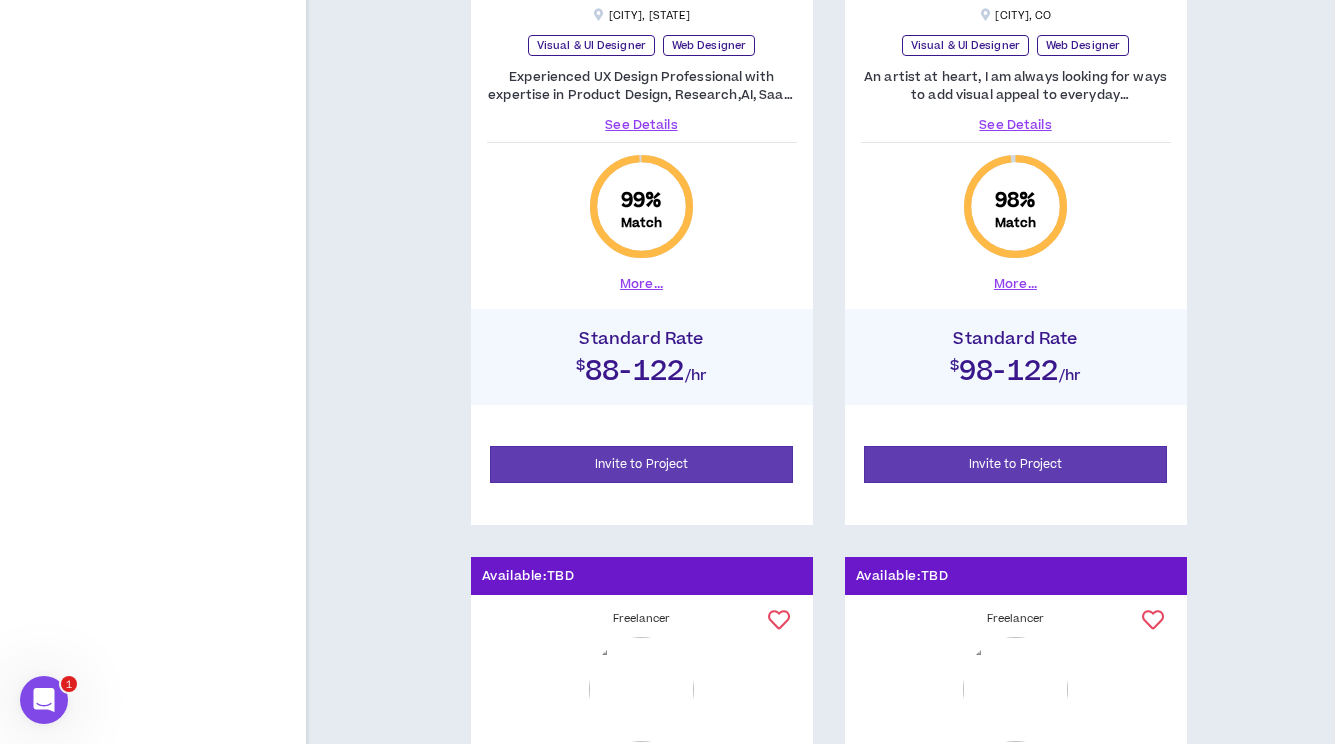 scroll, scrollTop: 2130, scrollLeft: 0, axis: vertical 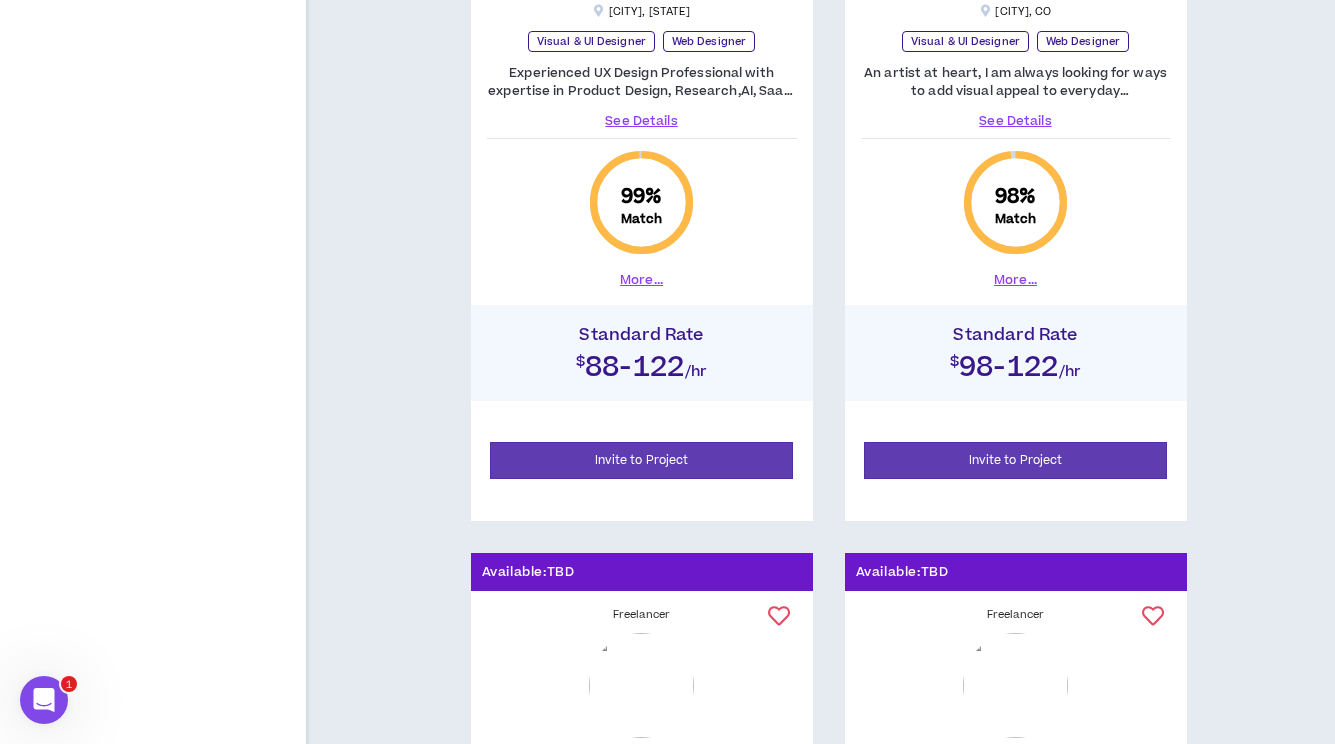 click on "Available: TBD Freelancer CHRIS C. NEW North Las Vegas , NV Visual & UI Designer Web Designer With 16 years of experience in UX/UI and mobile product design, I’ve worked for Top-Tier Global consulting firms such as BCG Digital Ventures, McKinsey & Company, and Mbo Partners.
I have led enterprise teams and mobile products for a range of industries, including financial services, retail, gaming, and software as a service. Some notable projects include; Twitter & Microsoft Versus AI Game, Lending Club App, AT&T Process, Stanley Black & Decker SaaS Platform, Northwestern Mutual Platform, Boyd Gaming Stardust Mobile Games, Credit One Bank App, Byte Web App, ShipWorks SaaS Platform.
I bring a unique combination of right-brain creativity and left-brain logic, allowing me to approach responsibilities and projects with a fresh perspective. See Details 100 % Match More... Standard Rate $162-169 /hr Invite to Project Available: TBD Freelancer Annie G. NEW Atlanta , GA Visual & UI Designer Web Designer See Details" at bounding box center [828, 537] 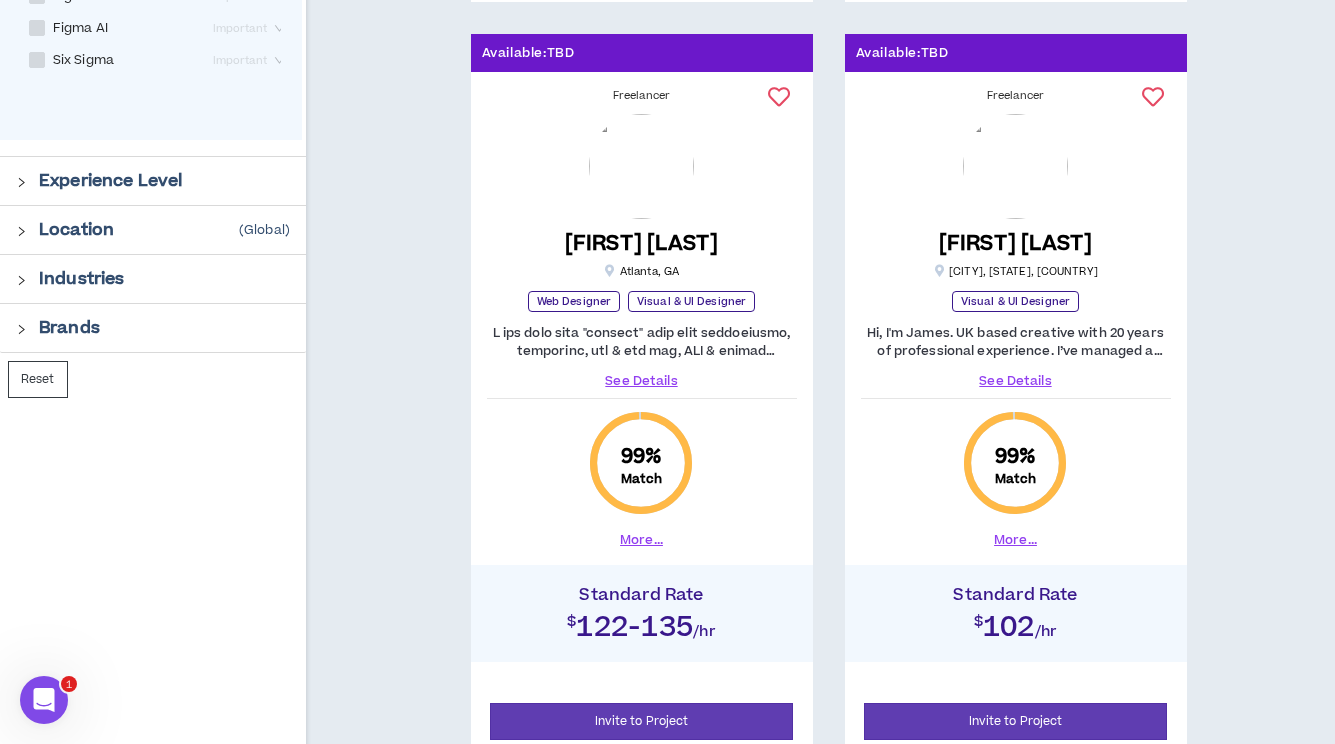 scroll, scrollTop: 1111, scrollLeft: 0, axis: vertical 